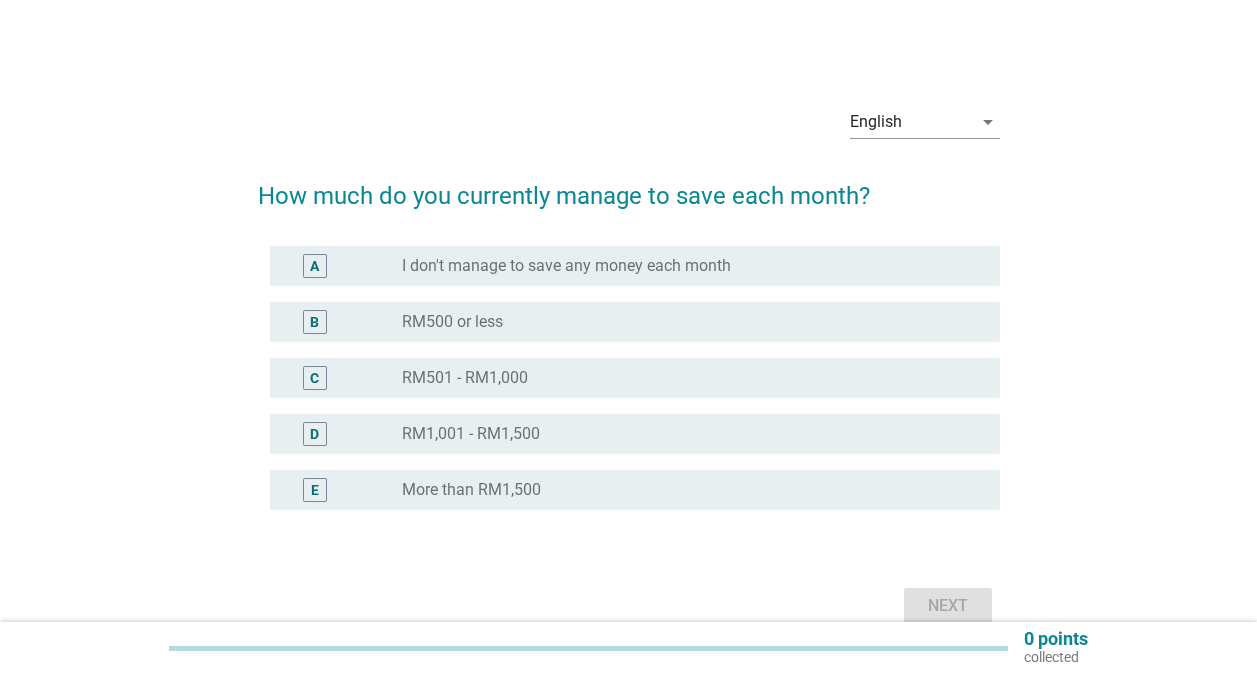 scroll, scrollTop: 0, scrollLeft: 0, axis: both 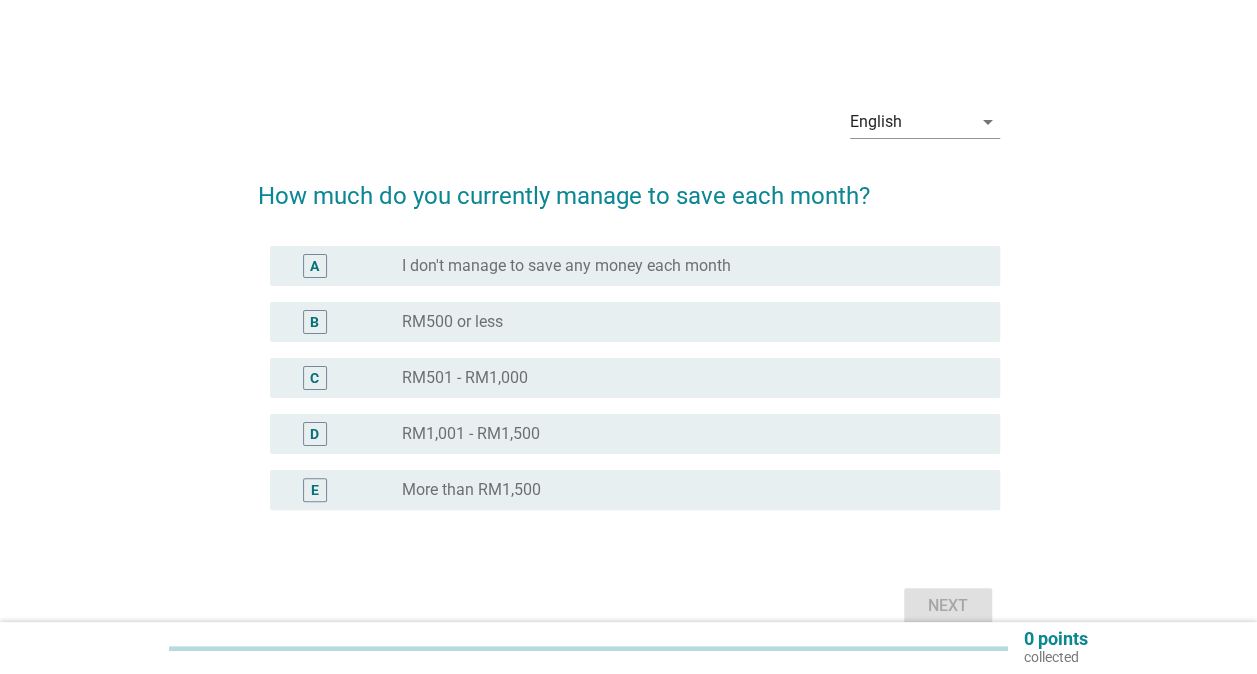click on "RM501 - RM1,000" at bounding box center [465, 378] 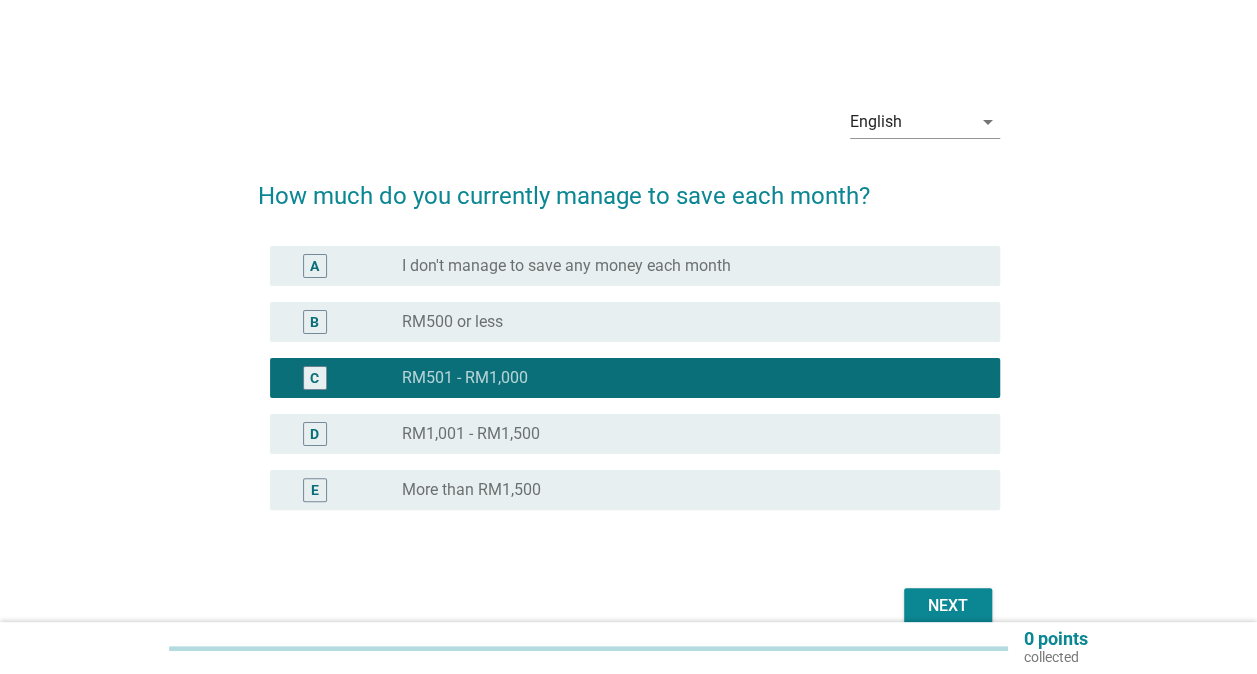click on "D     radio_button_unchecked RM1,001 - RM1,500" at bounding box center (629, 434) 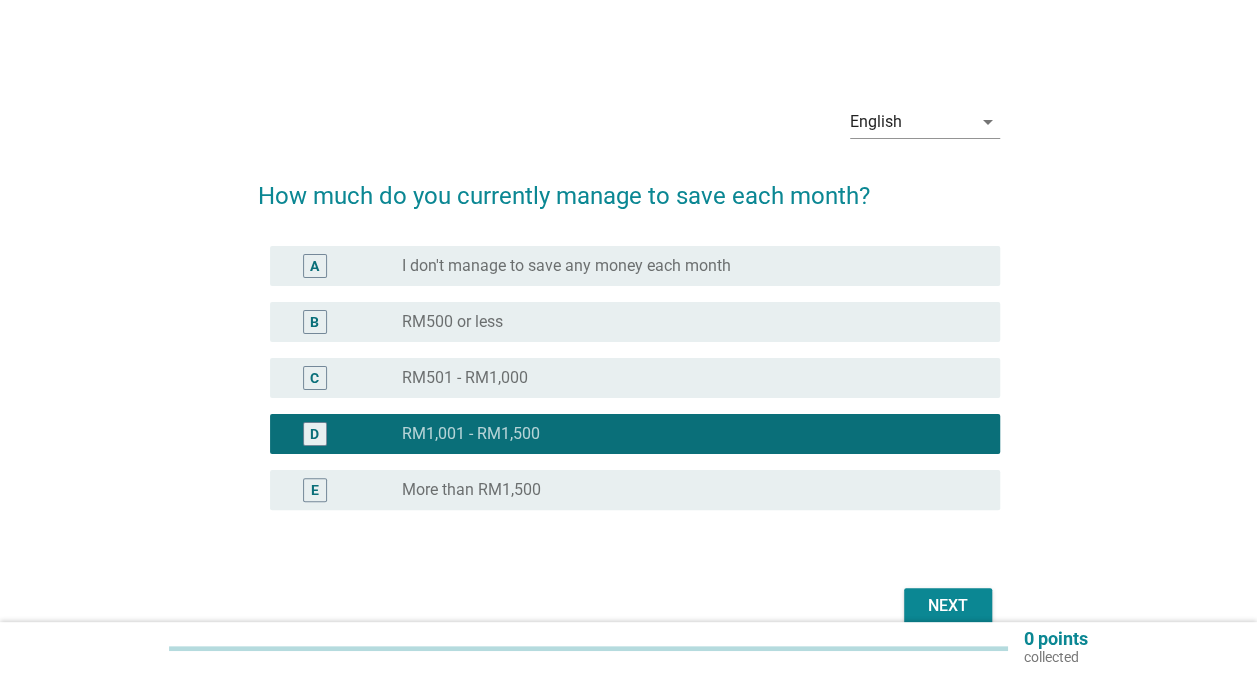 click on "Next" at bounding box center [948, 606] 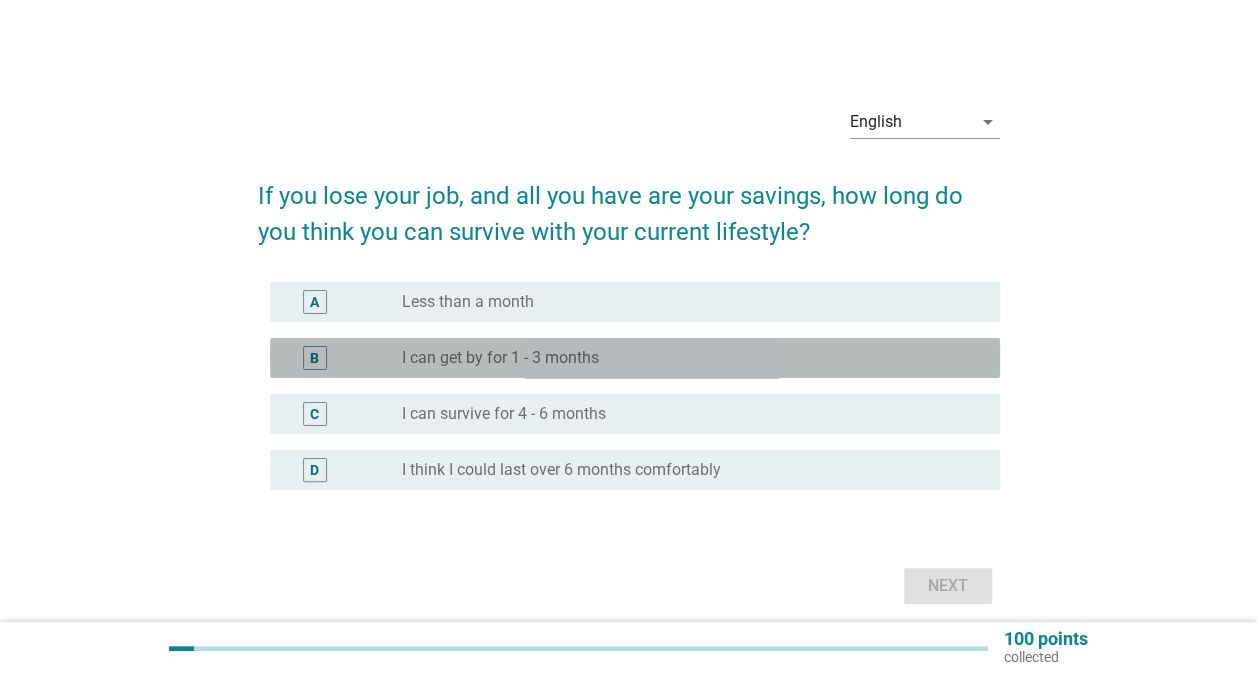 click on "radio_button_unchecked I can get by for 1 - 3 months" at bounding box center [693, 358] 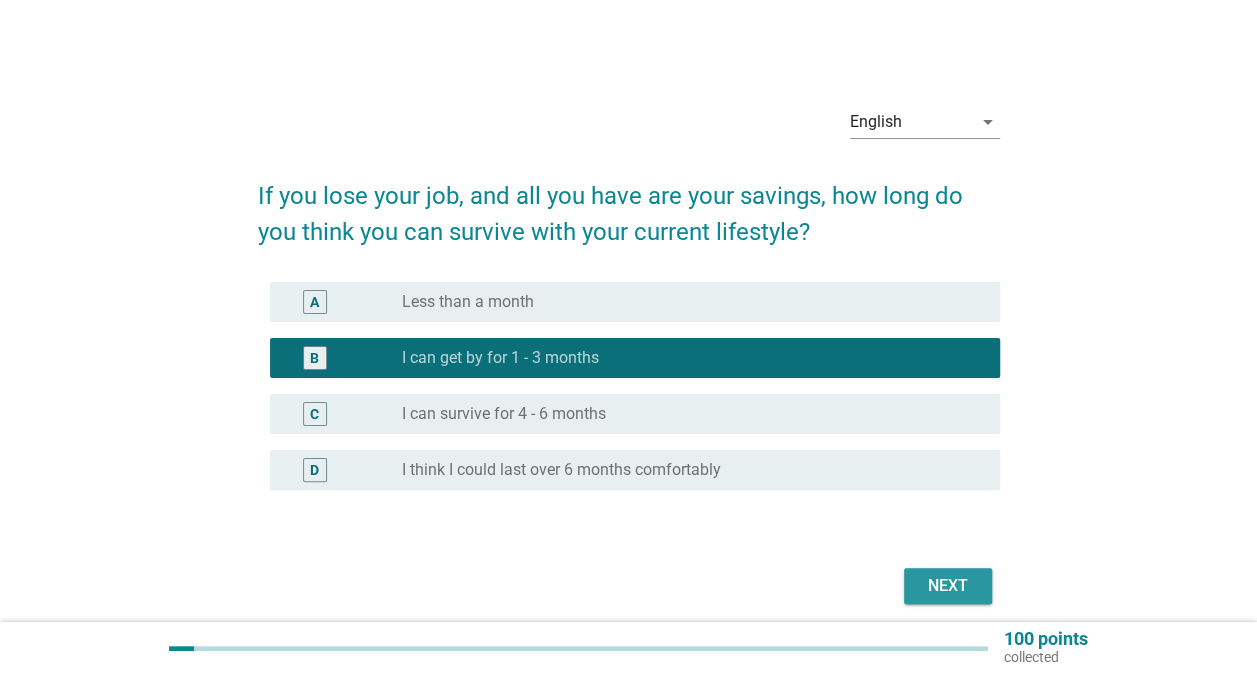 click on "Next" at bounding box center [948, 586] 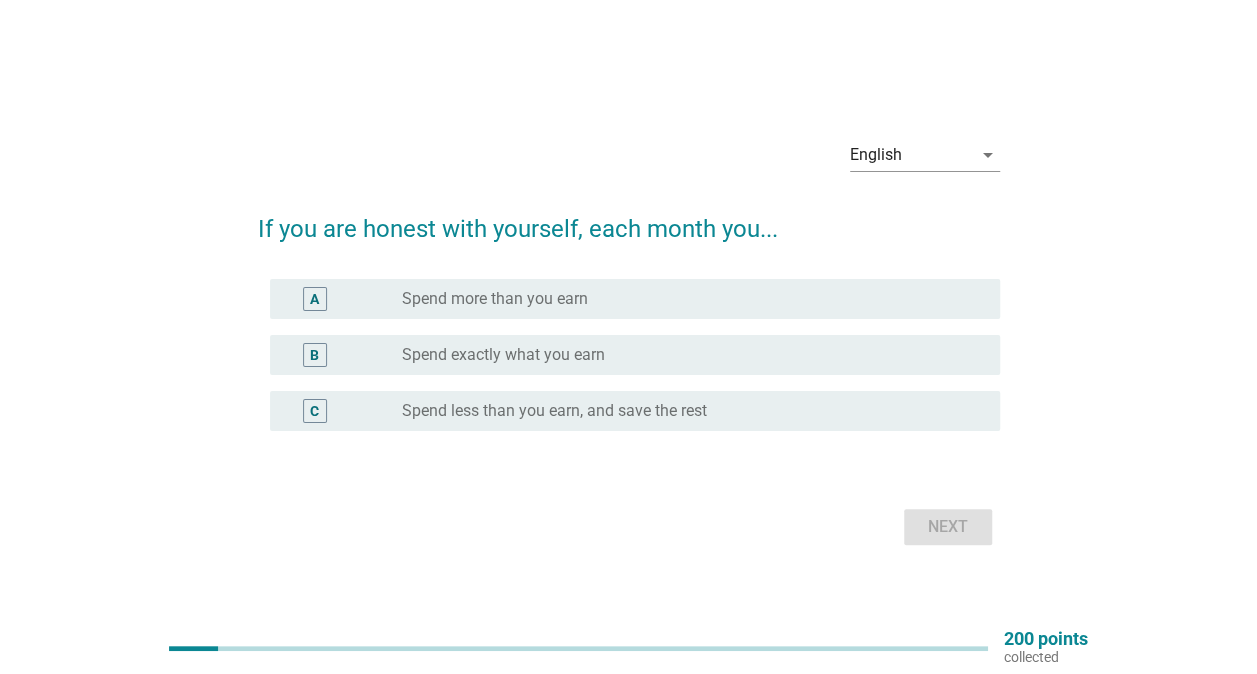 click on "radio_button_unchecked Spend exactly what you earn" at bounding box center [693, 355] 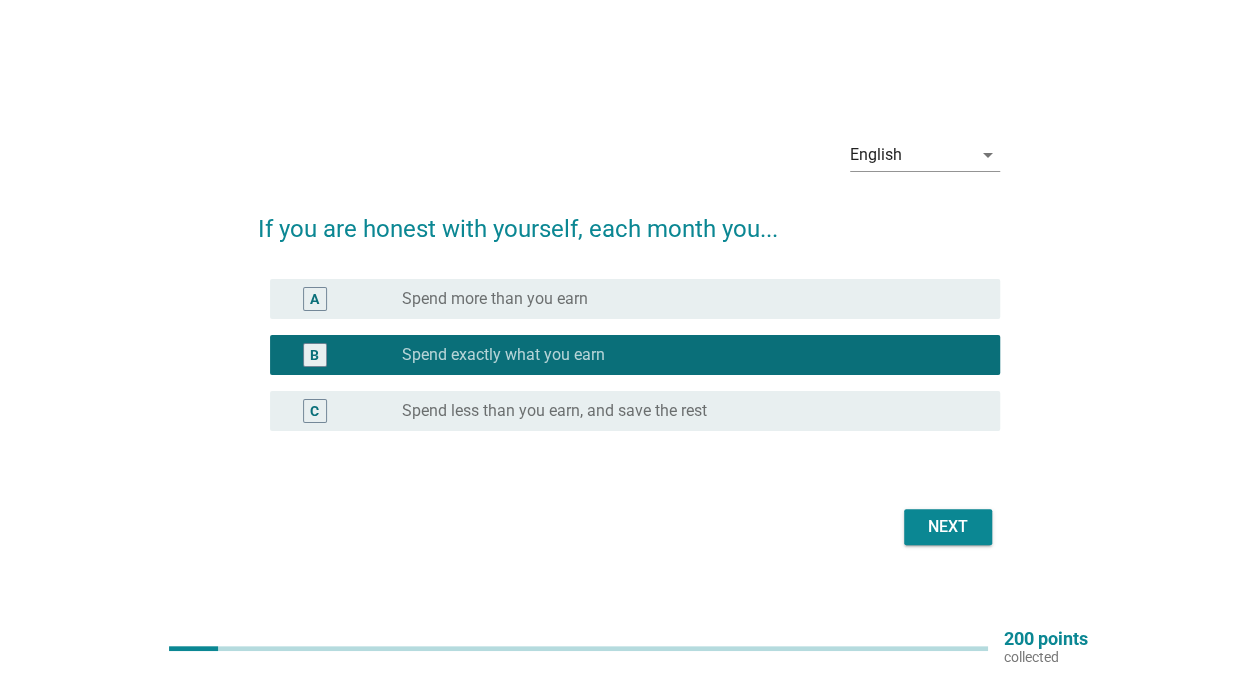 click on "Next" at bounding box center (948, 527) 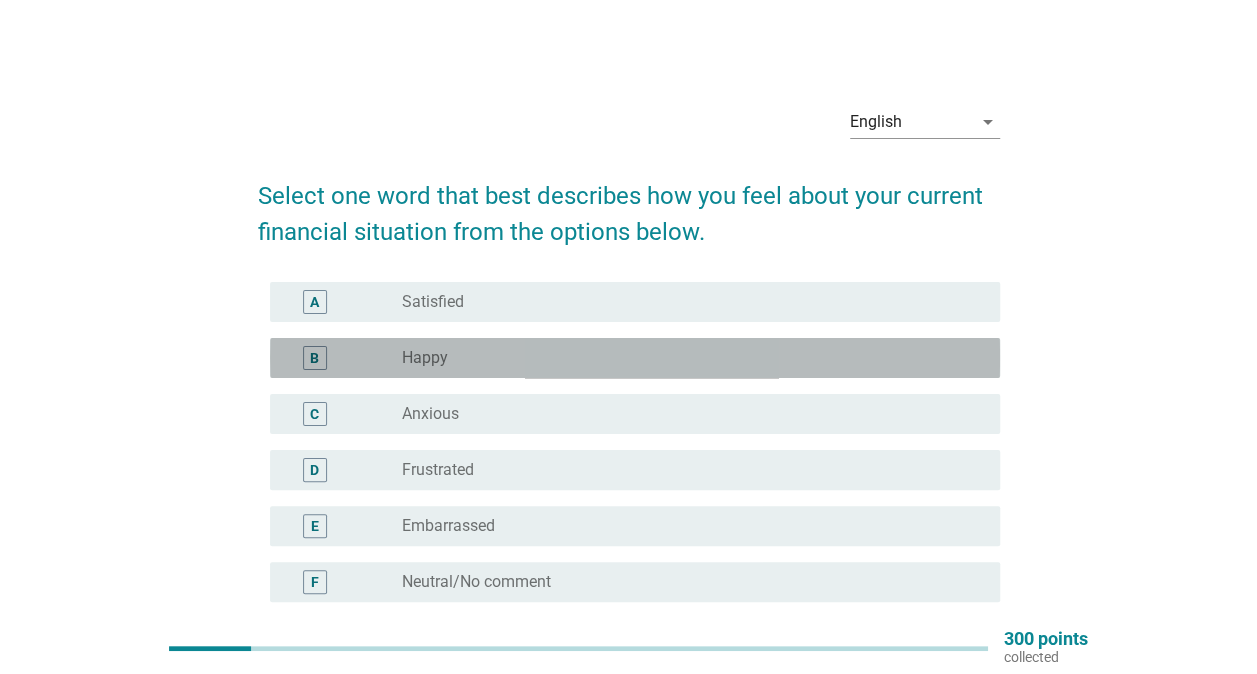 click on "B     radio_button_unchecked Happy" at bounding box center [635, 358] 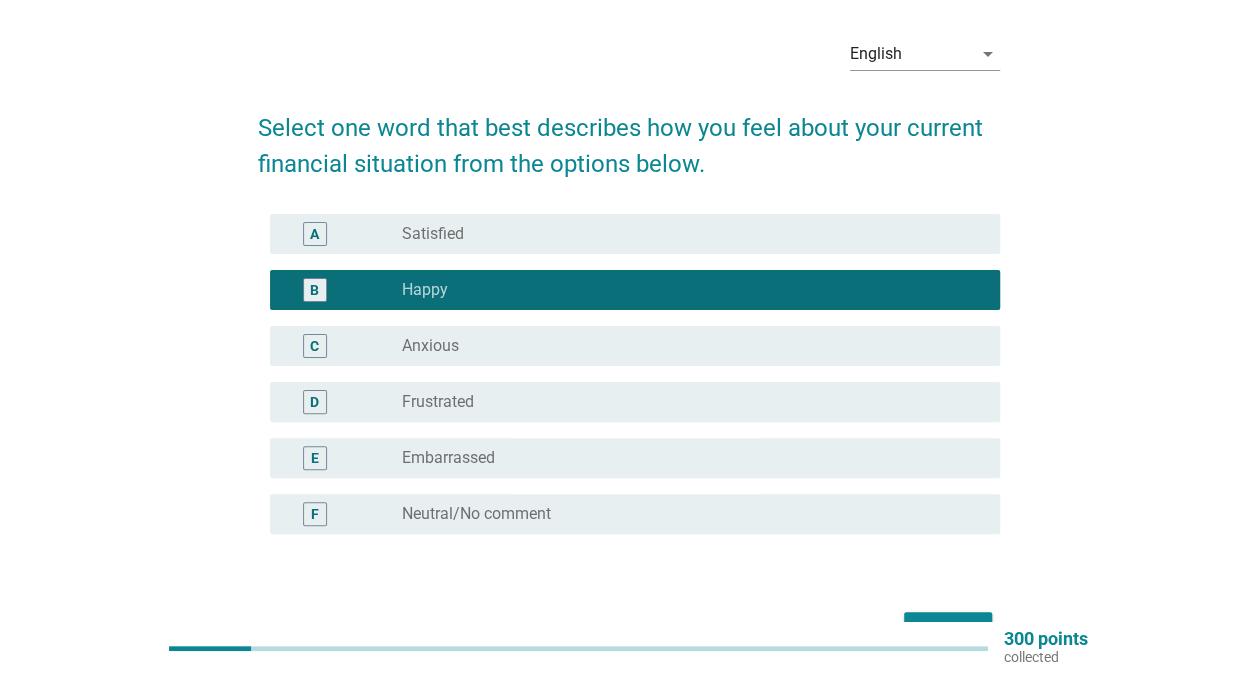 scroll, scrollTop: 100, scrollLeft: 0, axis: vertical 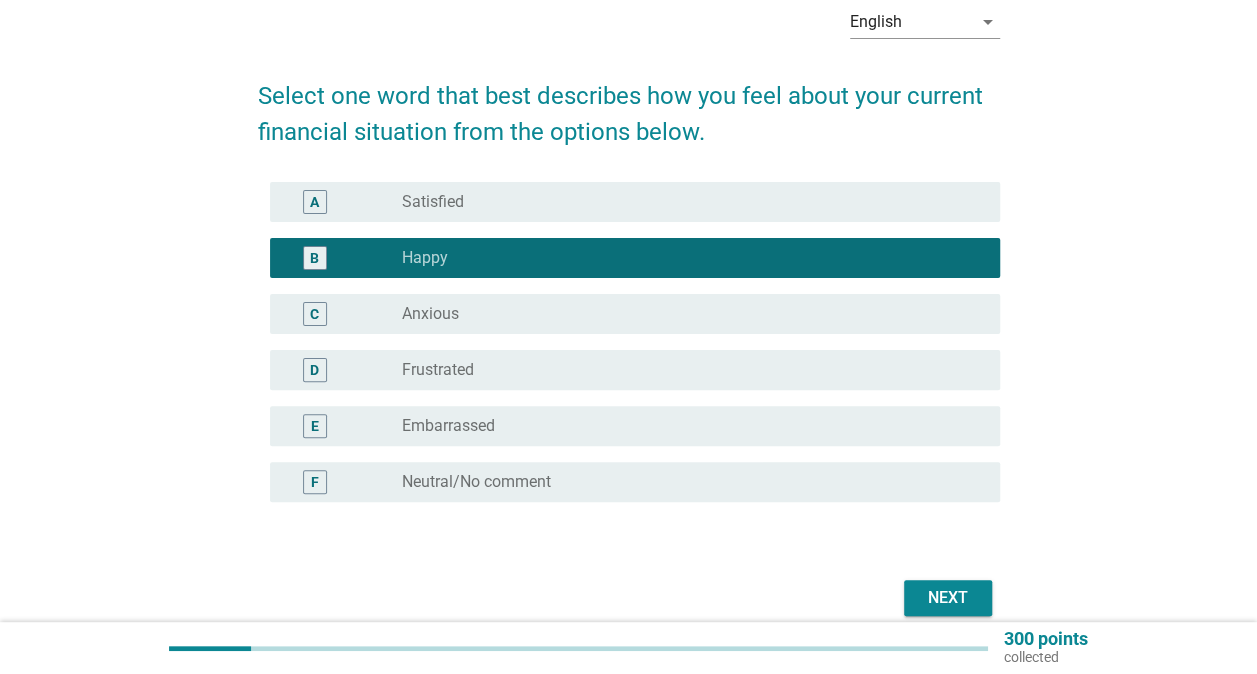 click on "radio_button_unchecked Embarrassed" at bounding box center [685, 426] 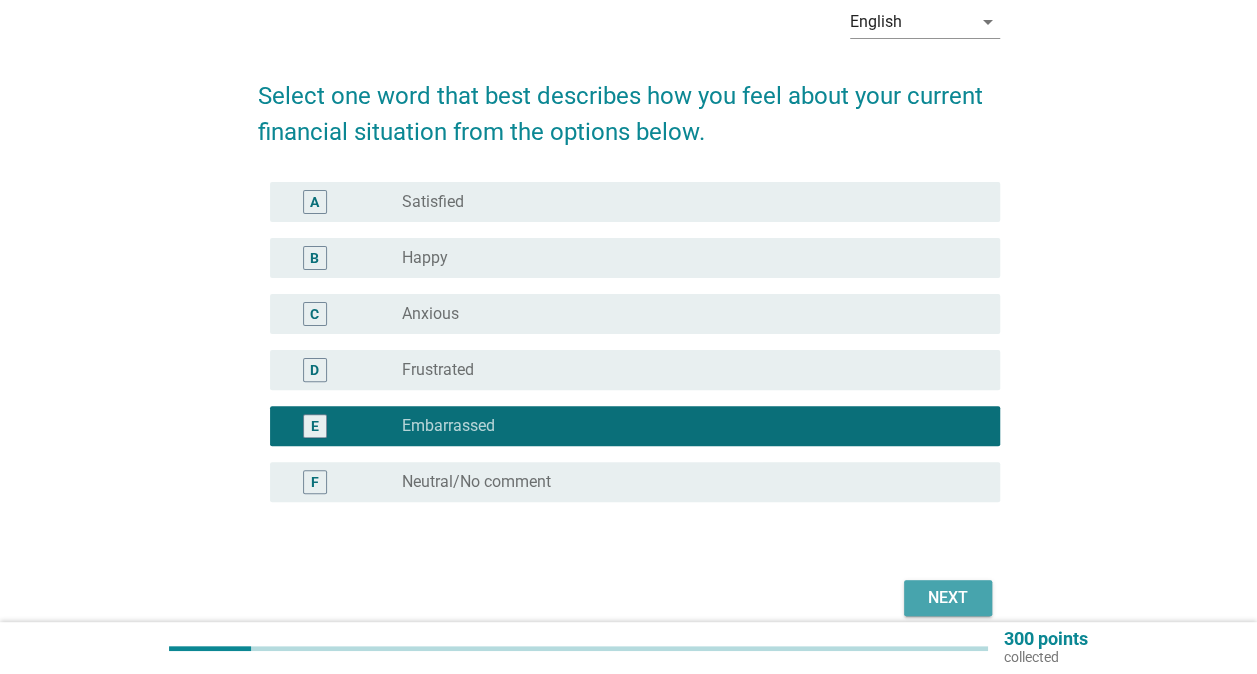 click on "Next" at bounding box center [948, 598] 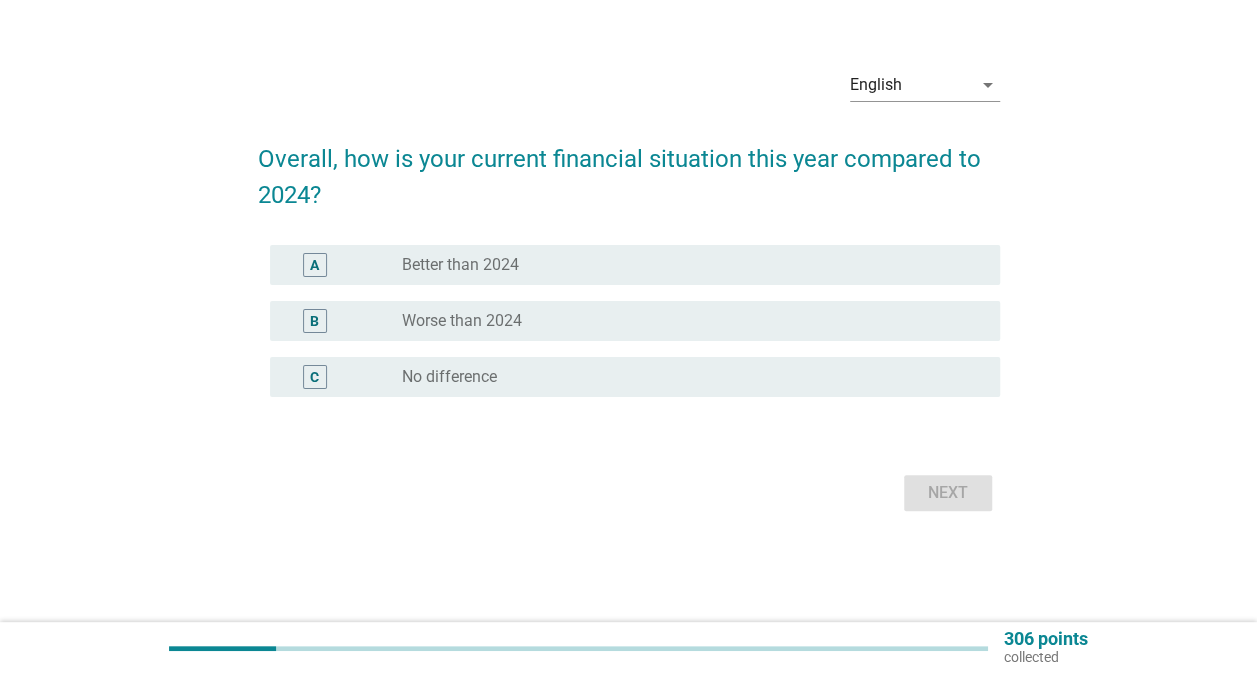 scroll, scrollTop: 0, scrollLeft: 0, axis: both 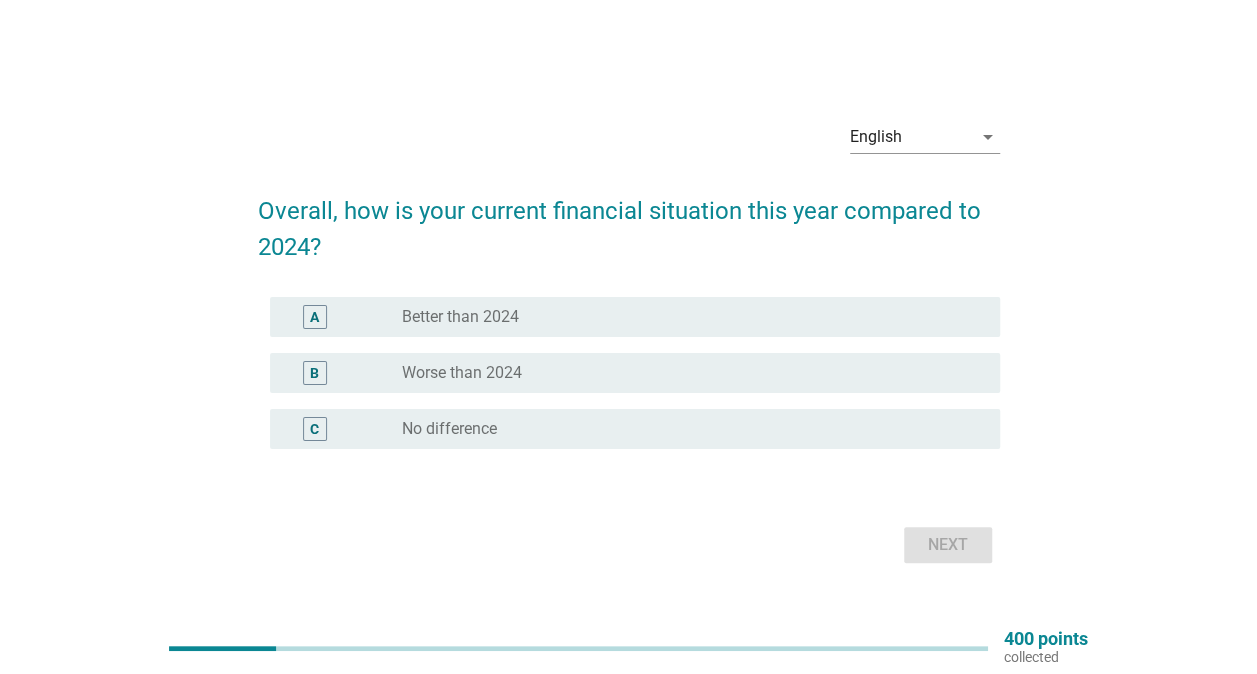 click on "radio_button_unchecked No difference" at bounding box center [685, 429] 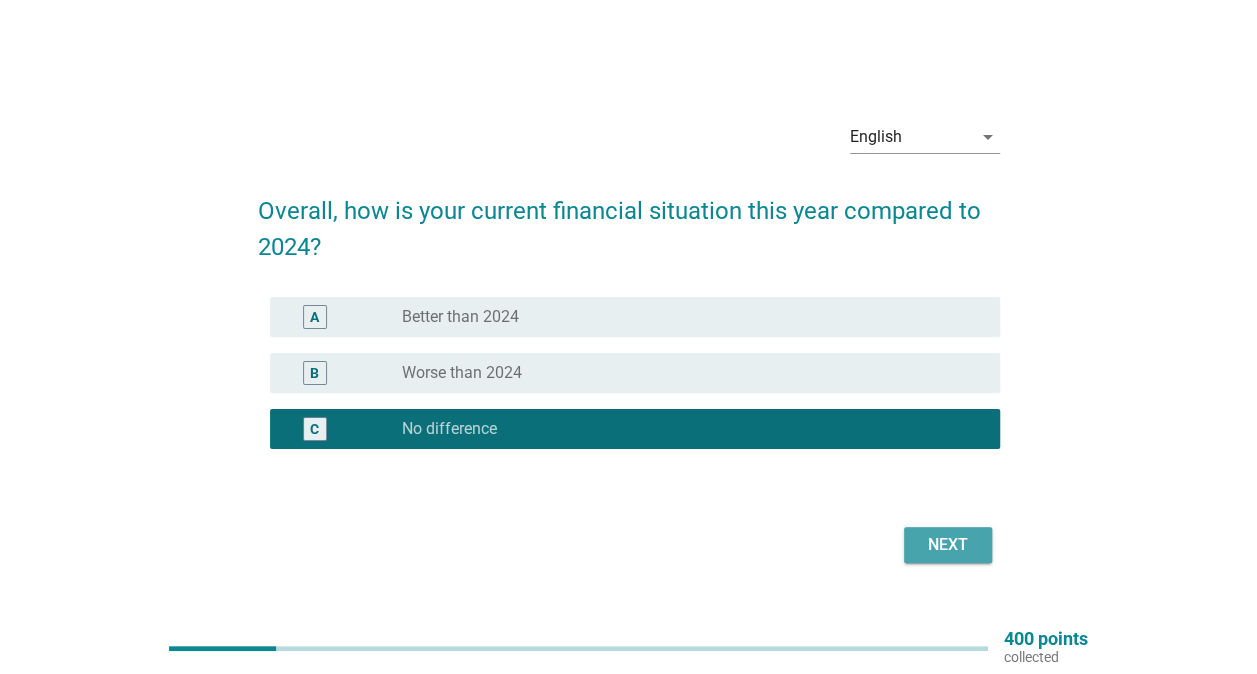 click on "Next" at bounding box center (948, 545) 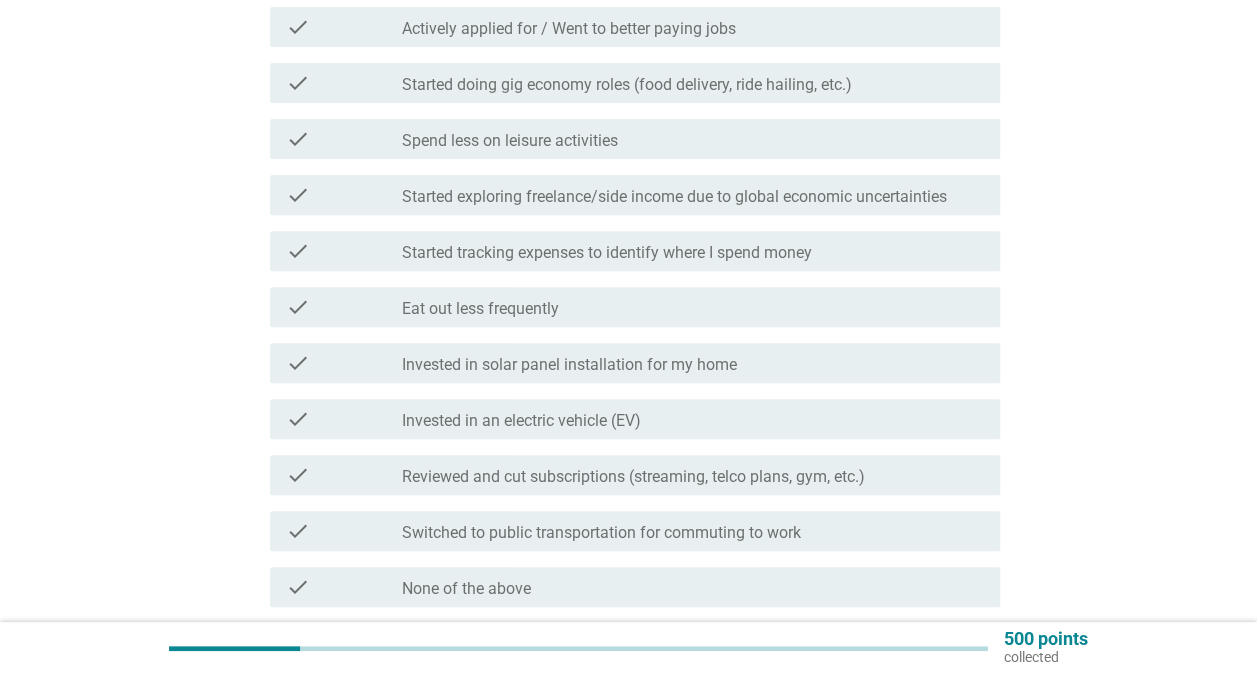scroll, scrollTop: 300, scrollLeft: 0, axis: vertical 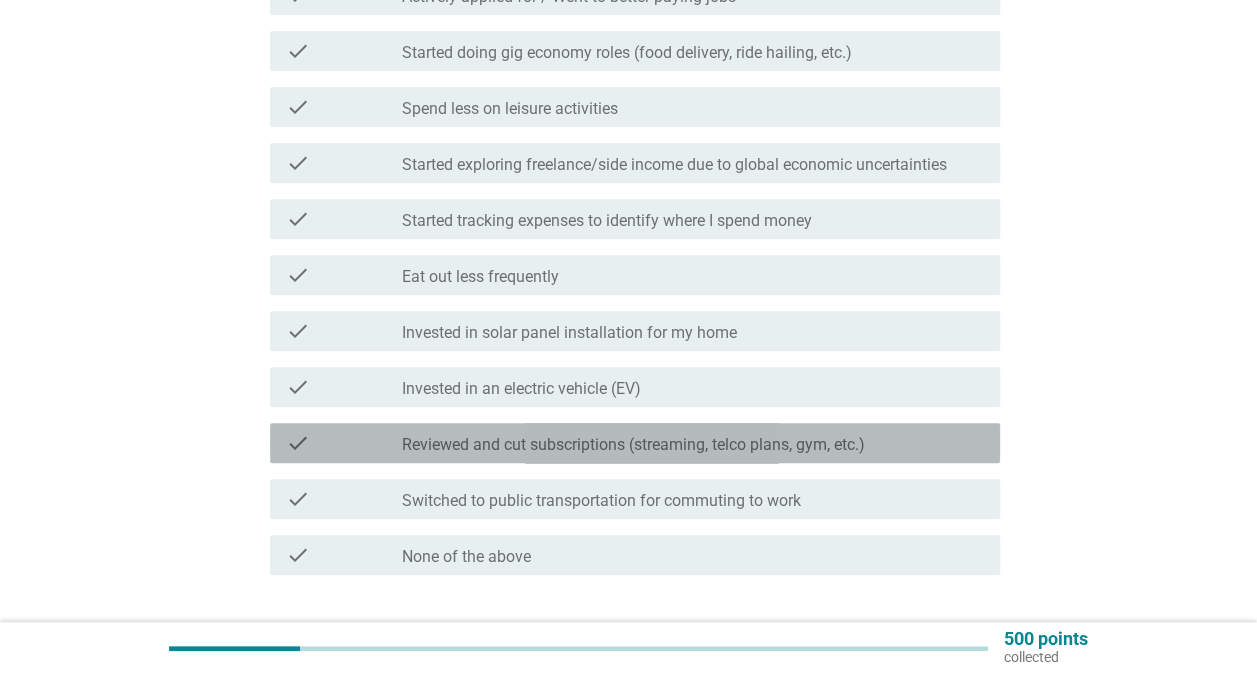 click on "Reviewed and cut subscriptions (streaming, telco plans, gym, etc.)" at bounding box center [633, 445] 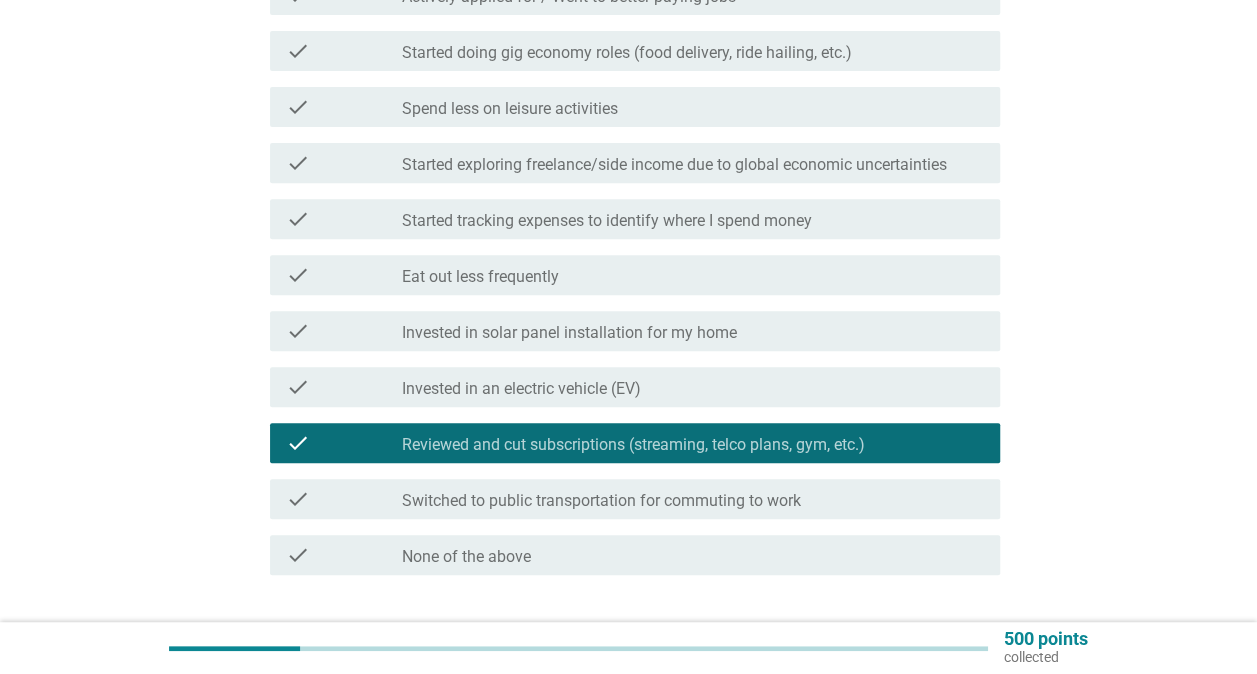 click on "check     check_box_outline_blank Spend less on leisure activities" at bounding box center (635, 107) 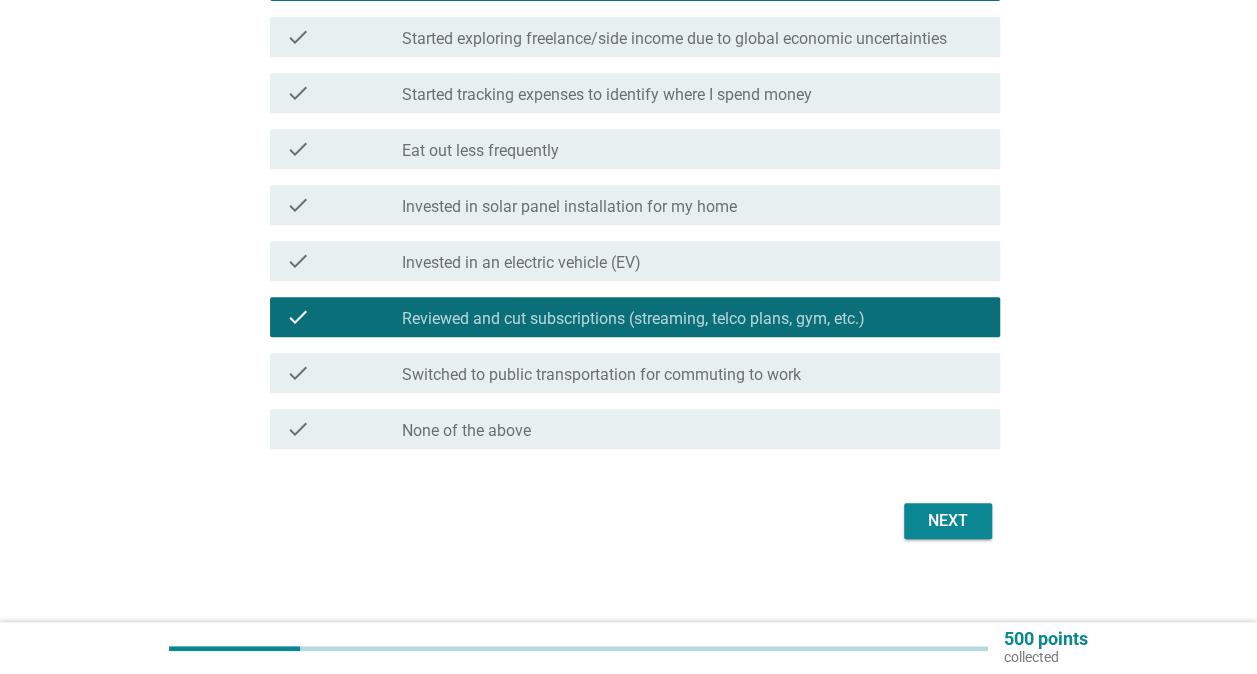 scroll, scrollTop: 439, scrollLeft: 0, axis: vertical 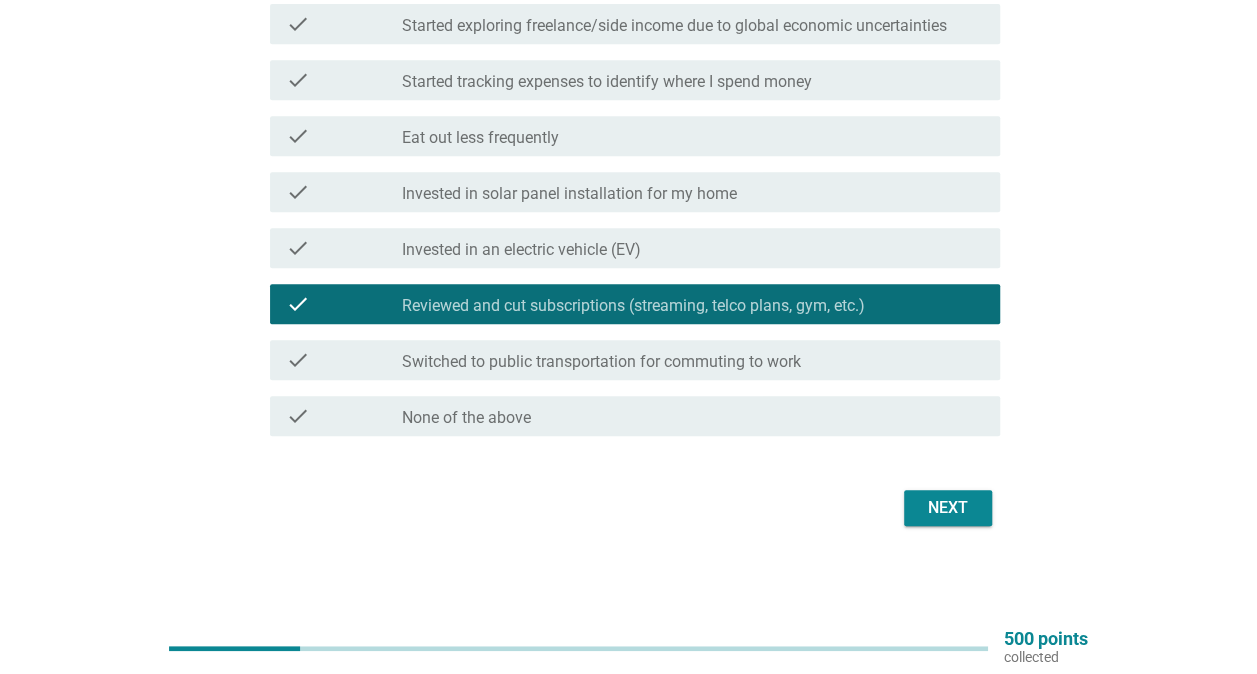 click on "Next" at bounding box center (948, 508) 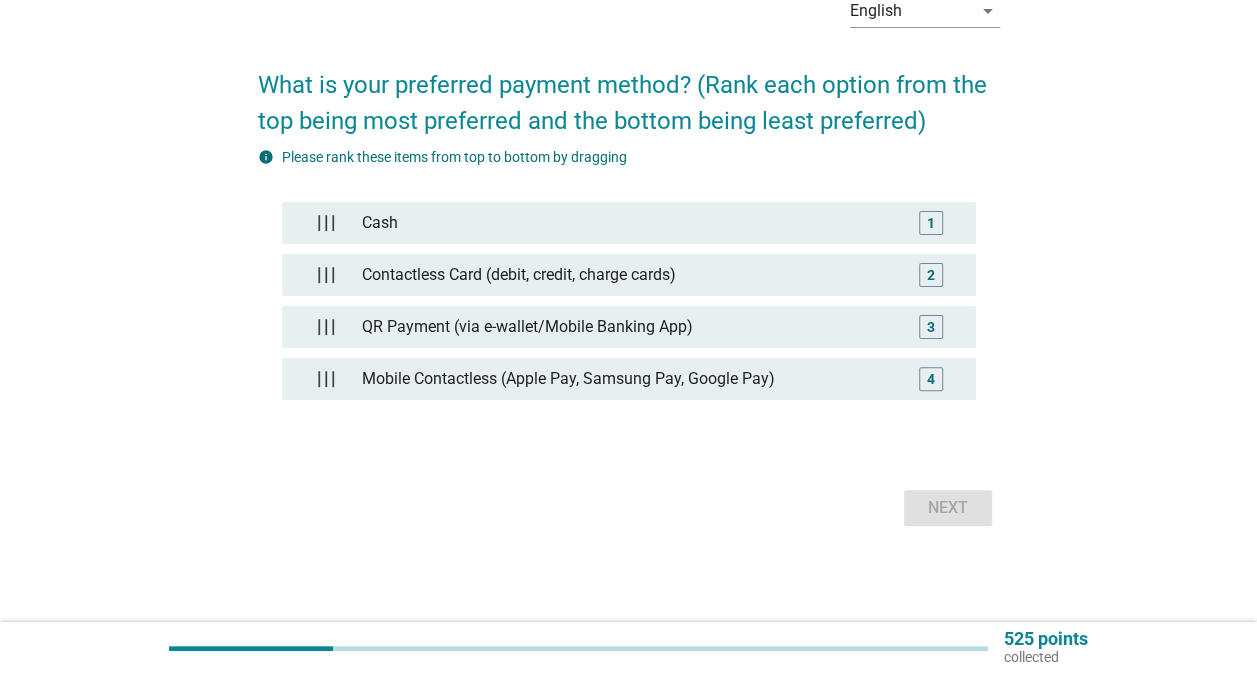 scroll, scrollTop: 0, scrollLeft: 0, axis: both 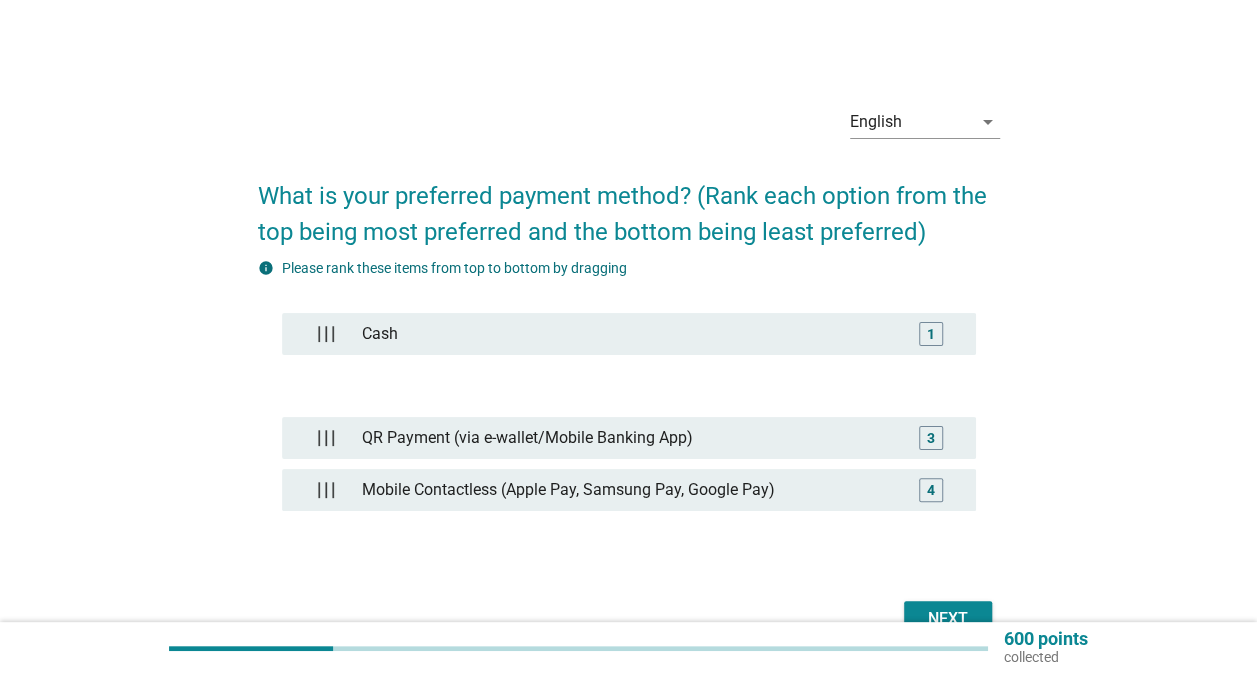 type 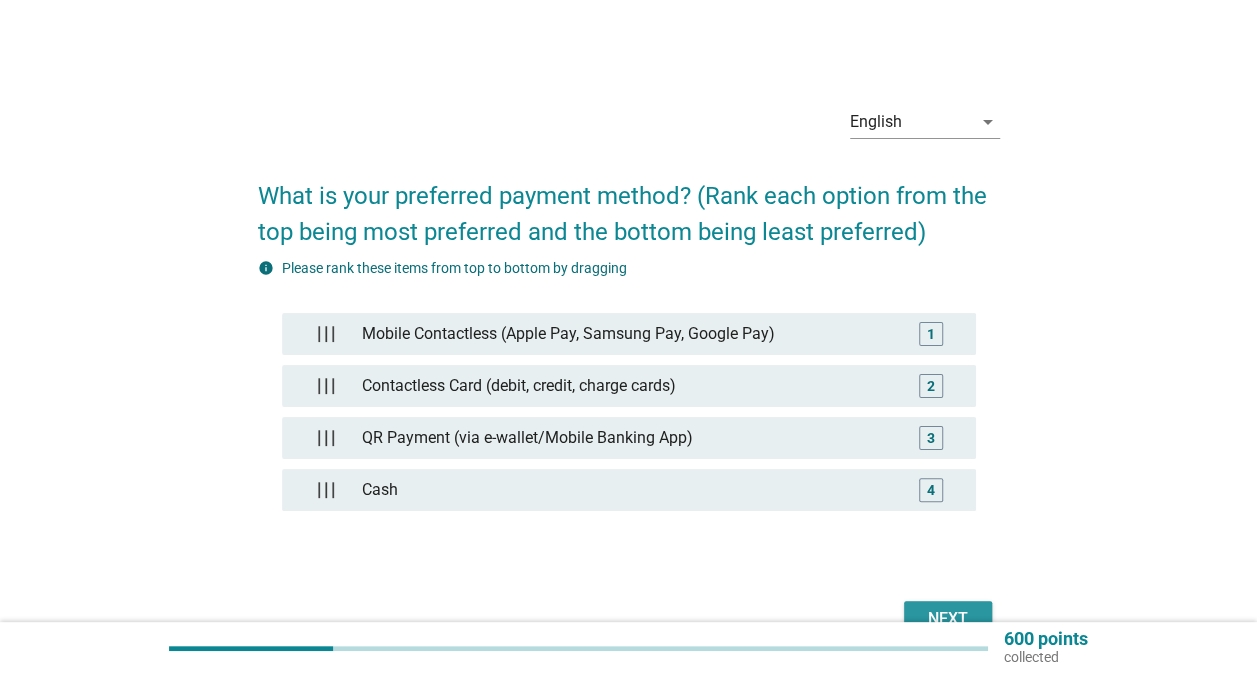 click on "Next" at bounding box center (948, 619) 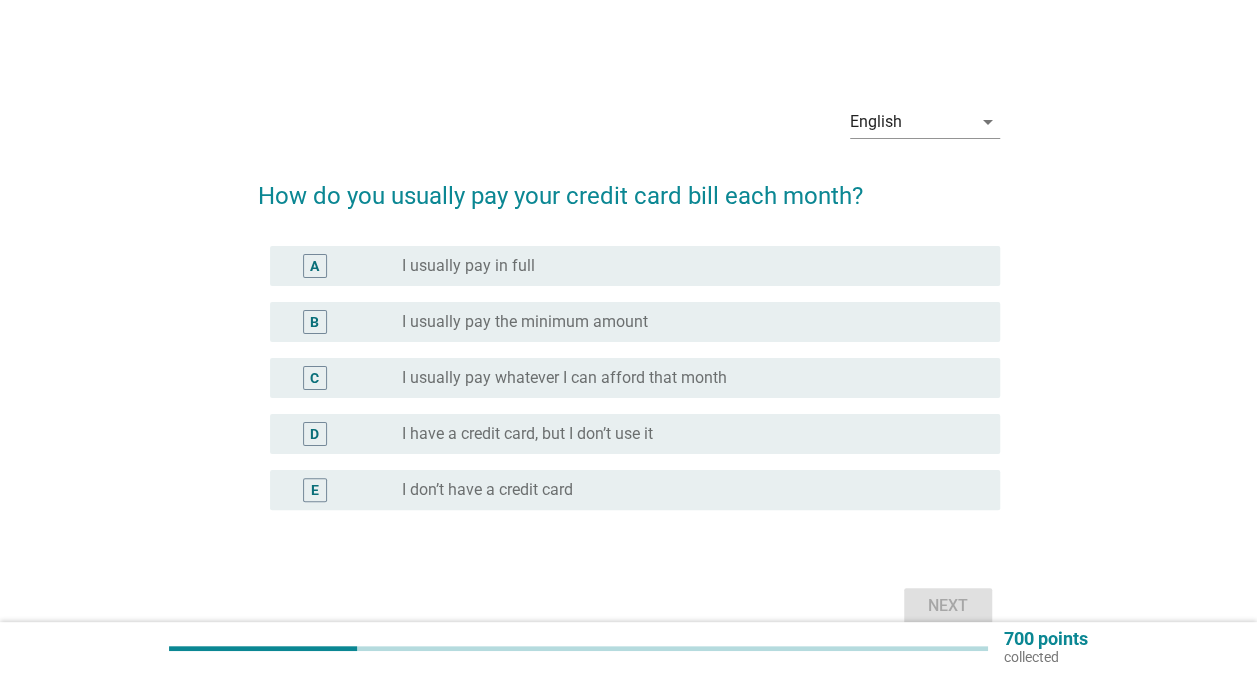click on "radio_button_unchecked I usually pay in full" at bounding box center (685, 266) 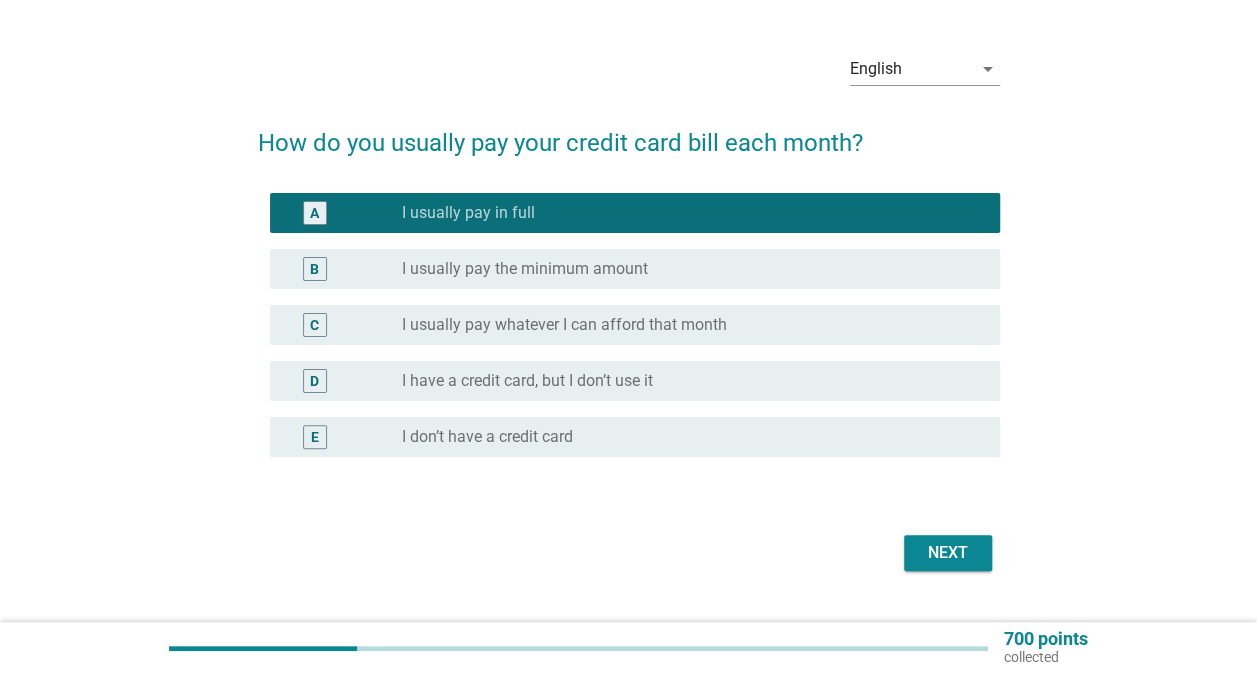 scroll, scrollTop: 98, scrollLeft: 0, axis: vertical 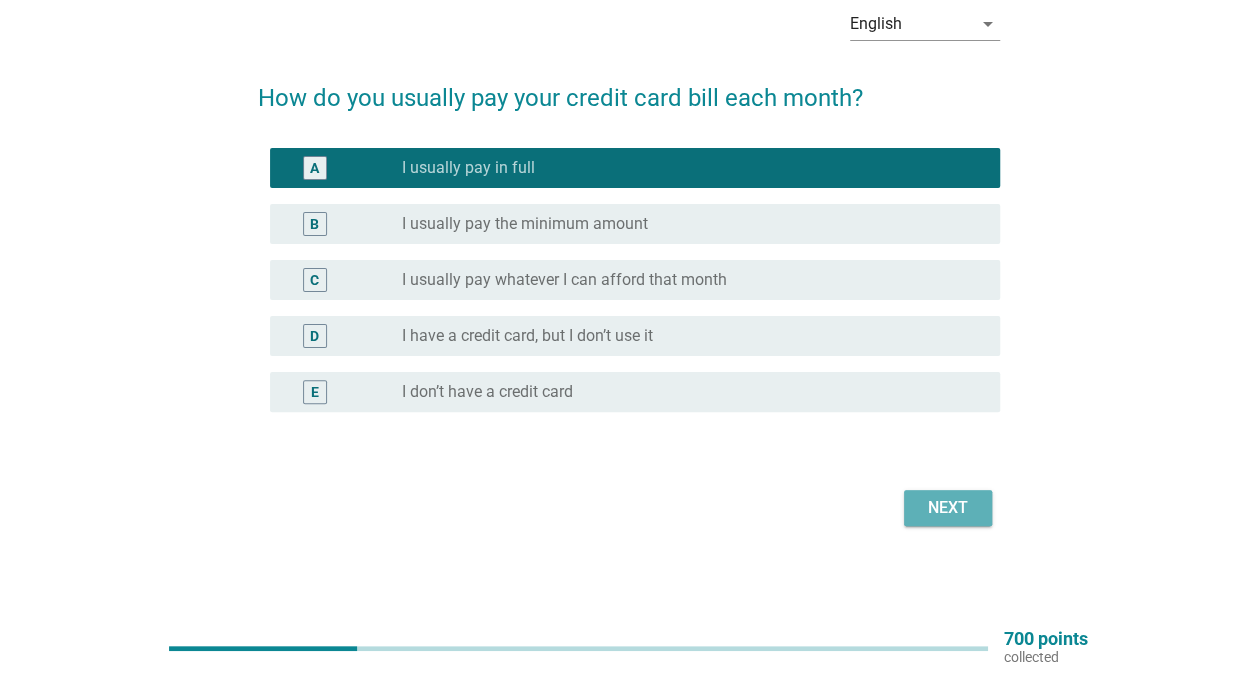 click on "Next" at bounding box center [948, 508] 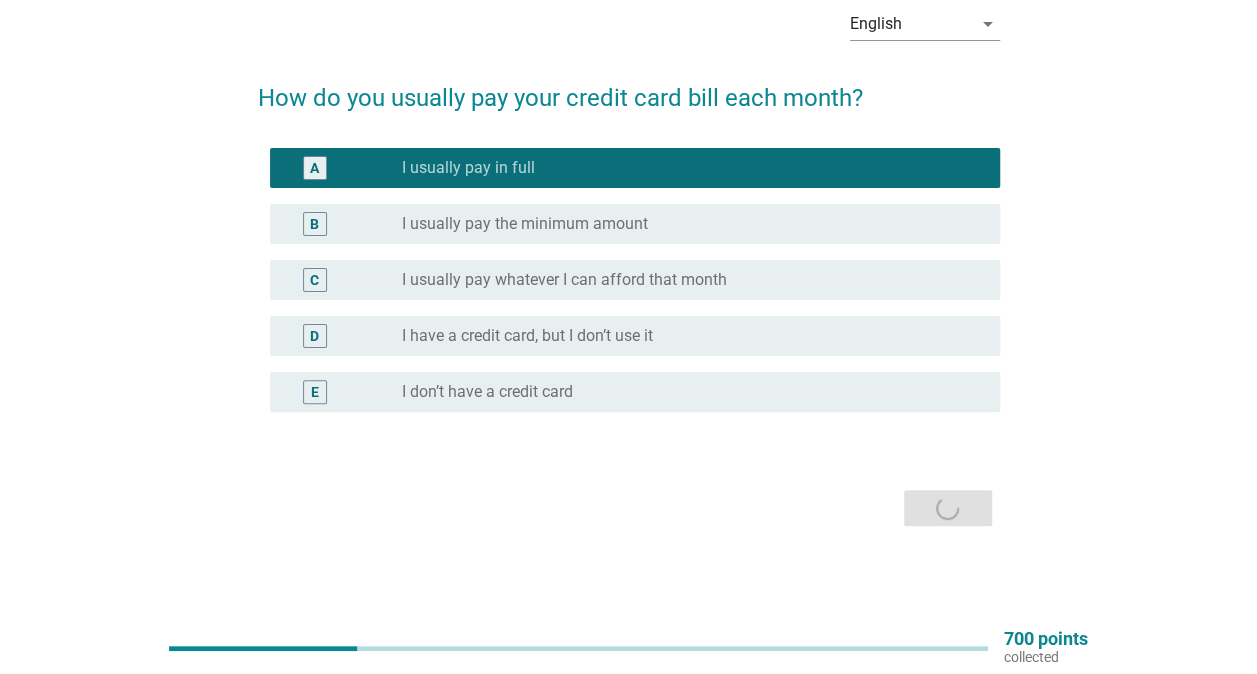 scroll, scrollTop: 0, scrollLeft: 0, axis: both 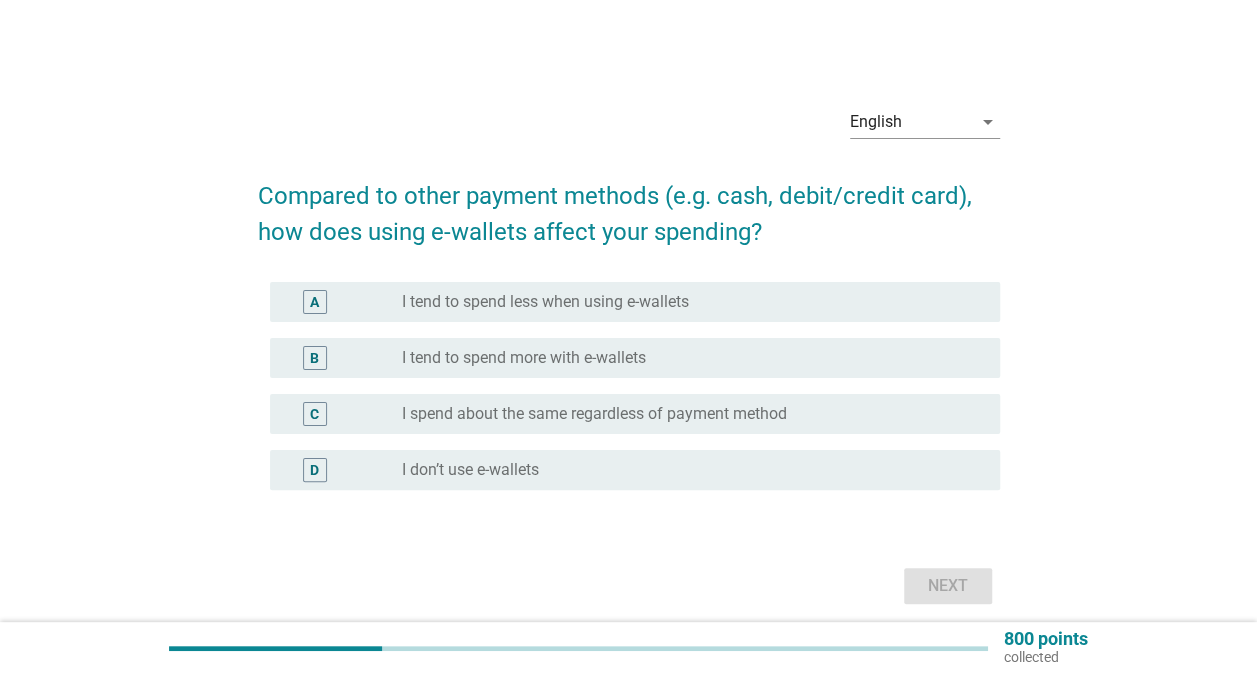 click on "radio_button_unchecked I tend to spend more with e-wallets" at bounding box center [685, 358] 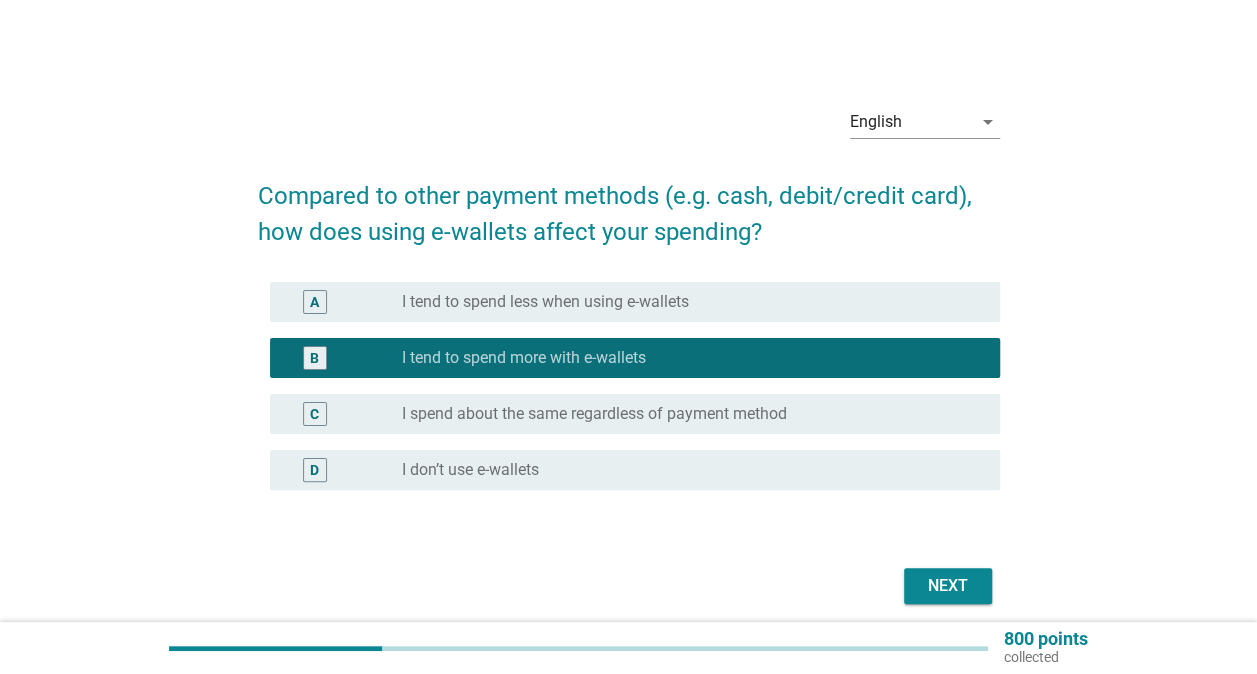 click on "Next" at bounding box center (948, 586) 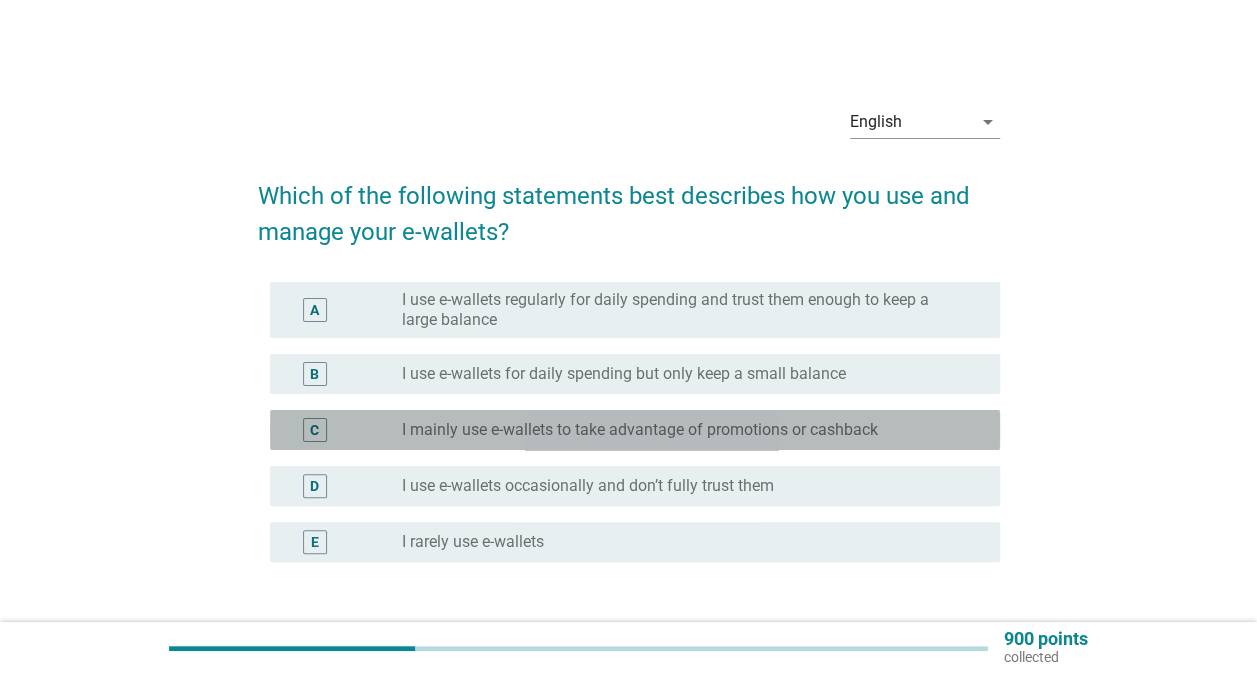 click on "I mainly use e-wallets to take advantage of promotions or cashback" at bounding box center (640, 430) 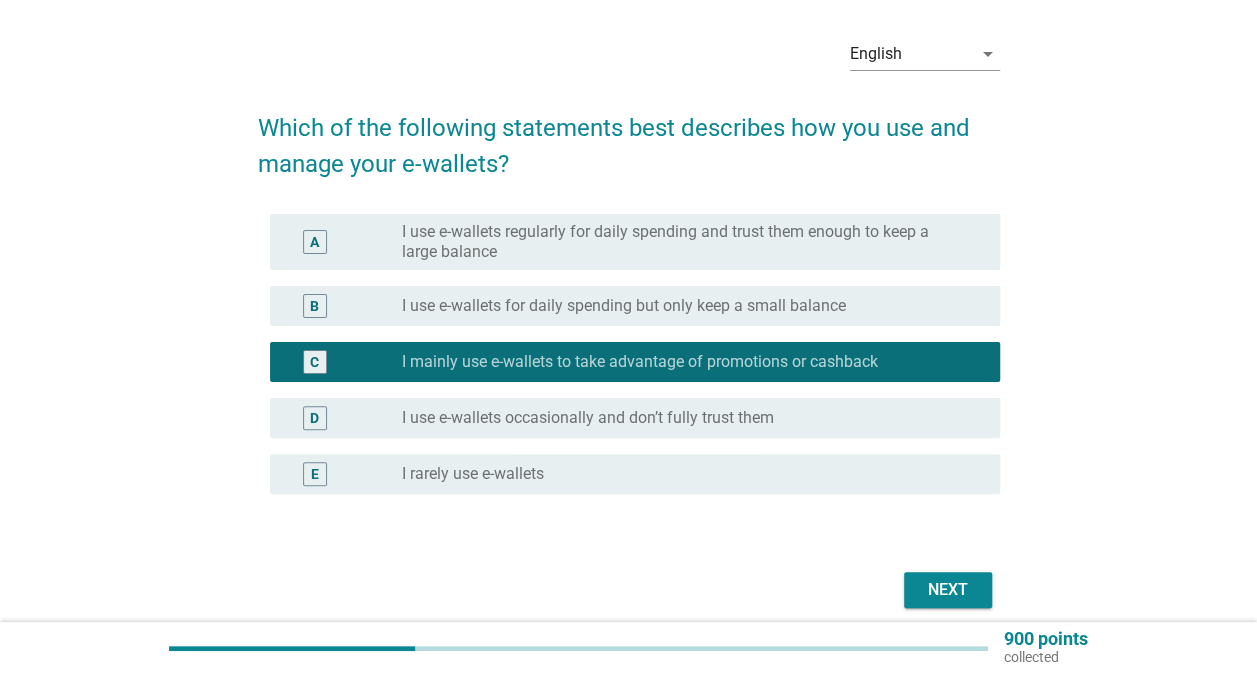 scroll, scrollTop: 100, scrollLeft: 0, axis: vertical 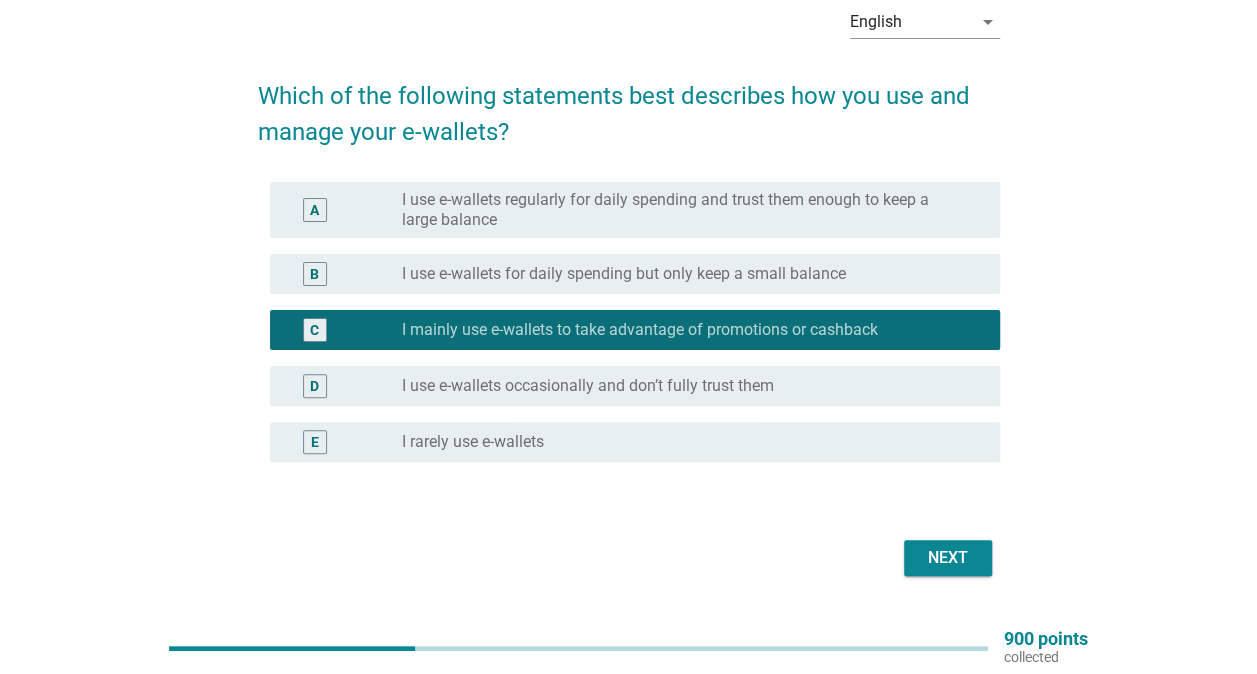 click on "I use e-wallets for daily spending but only keep a small balance" at bounding box center [624, 274] 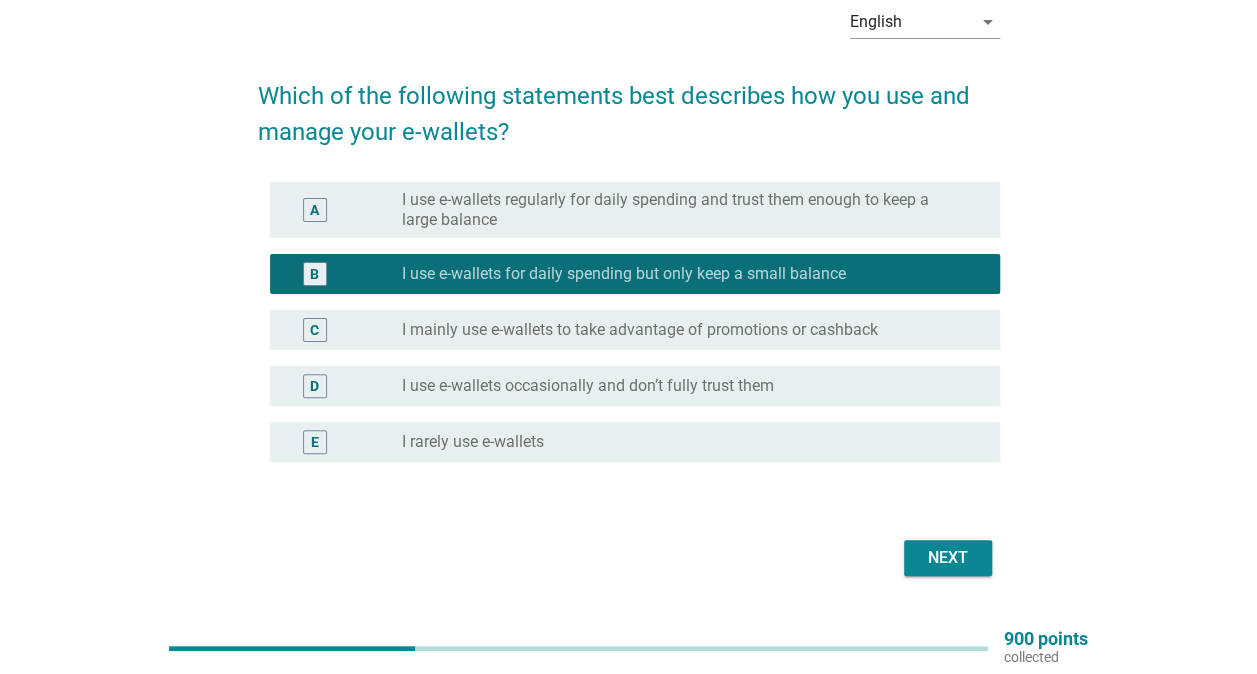 click on "I mainly use e-wallets to take advantage of promotions or cashback" at bounding box center [640, 330] 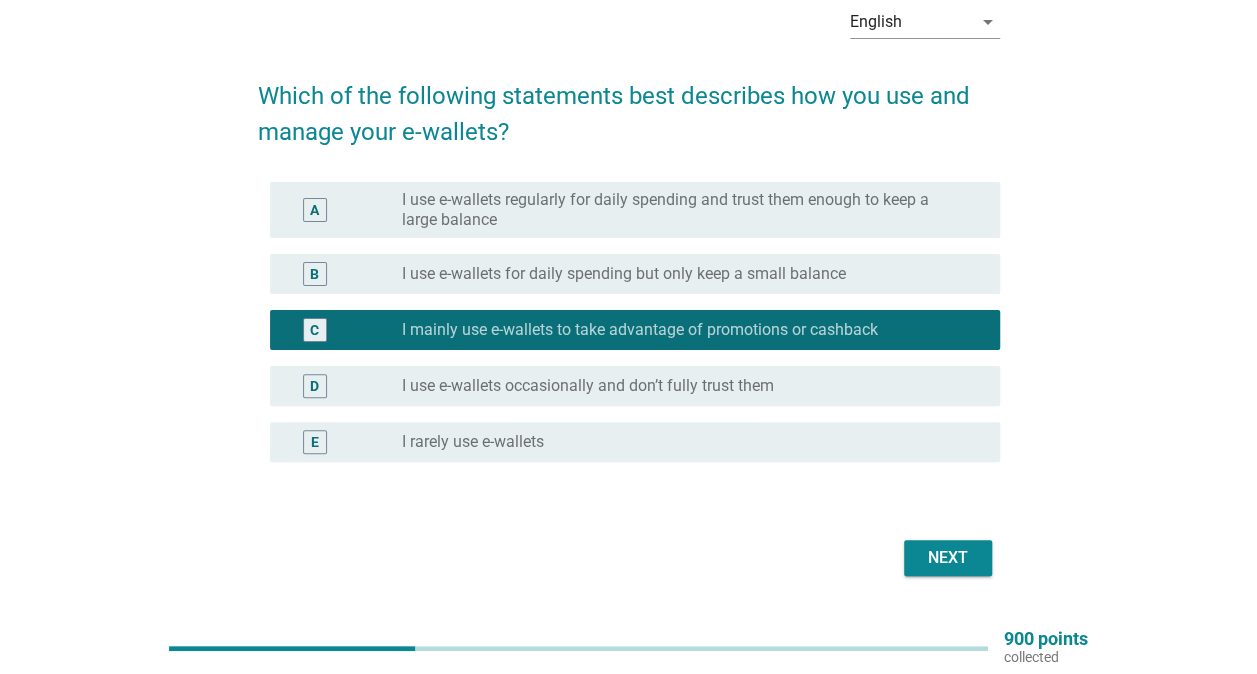 click on "Next" at bounding box center [948, 558] 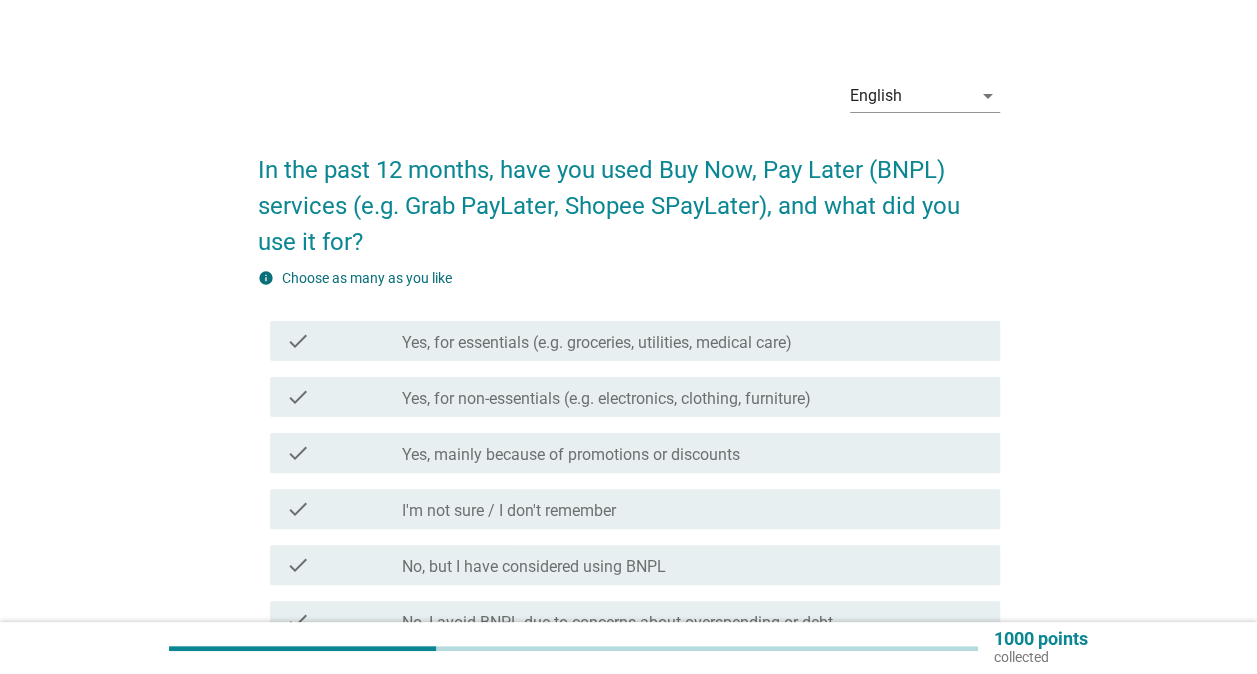 scroll, scrollTop: 100, scrollLeft: 0, axis: vertical 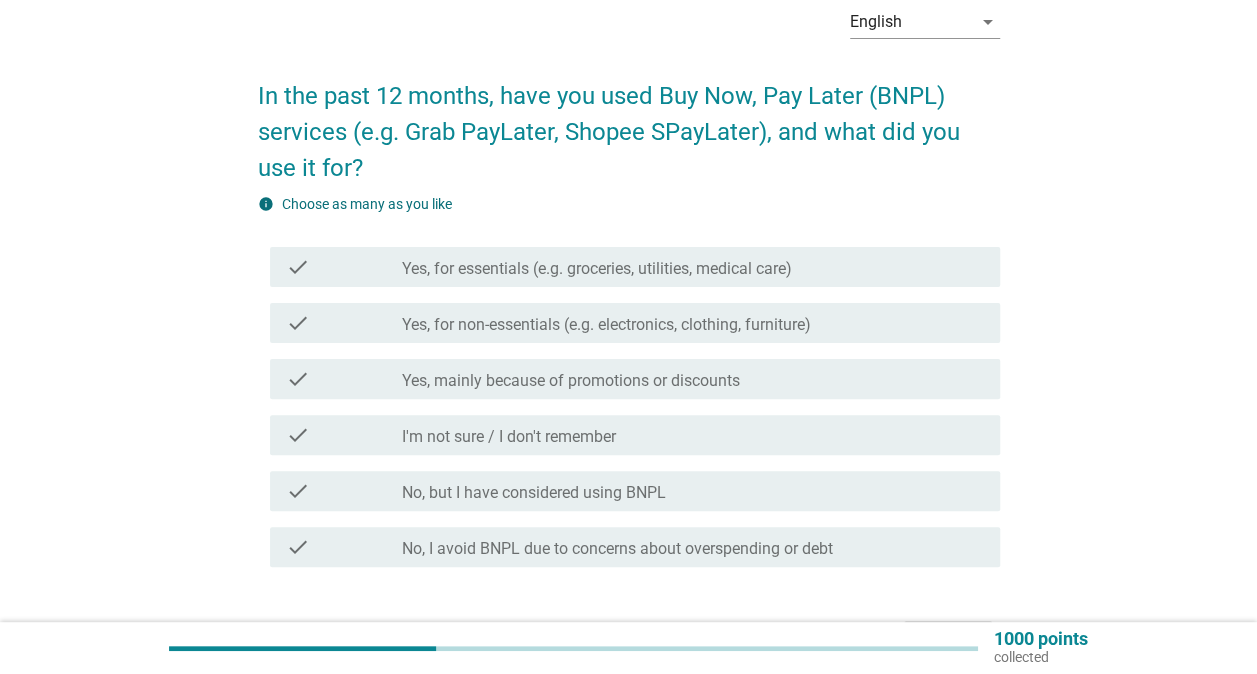 click on "Yes, mainly because of promotions or discounts" at bounding box center (571, 381) 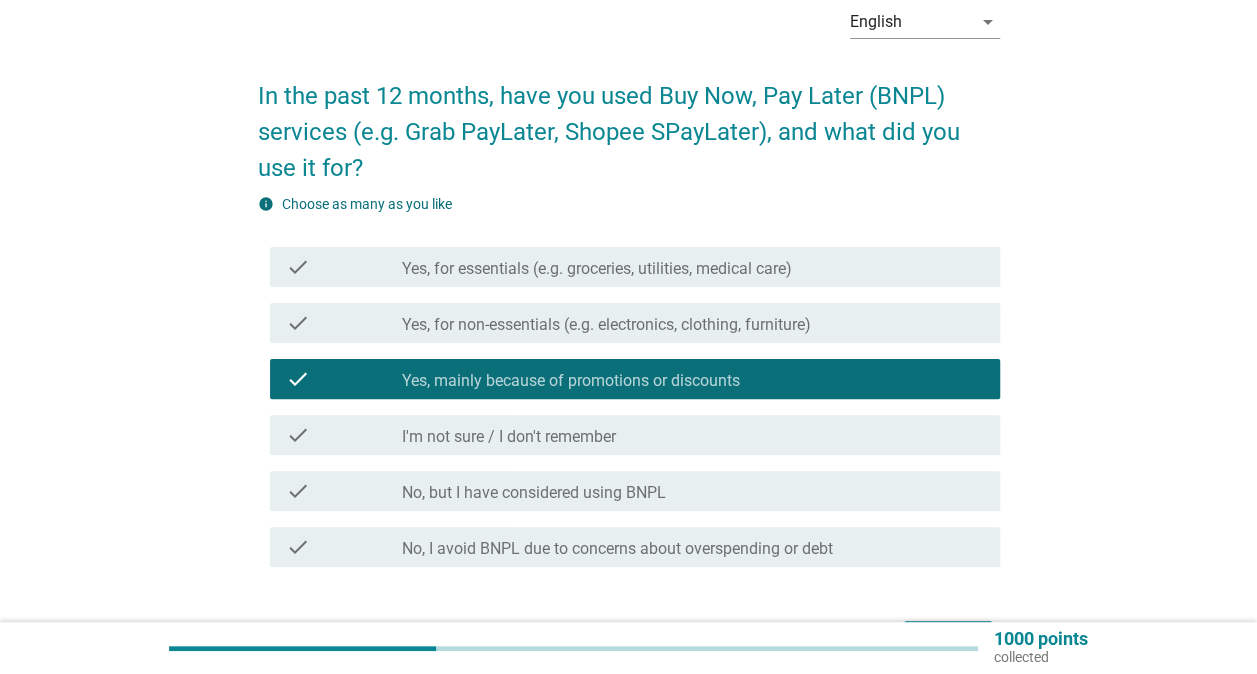 click on "check_box_outline_blank I'm not sure / I don't remember" at bounding box center (693, 435) 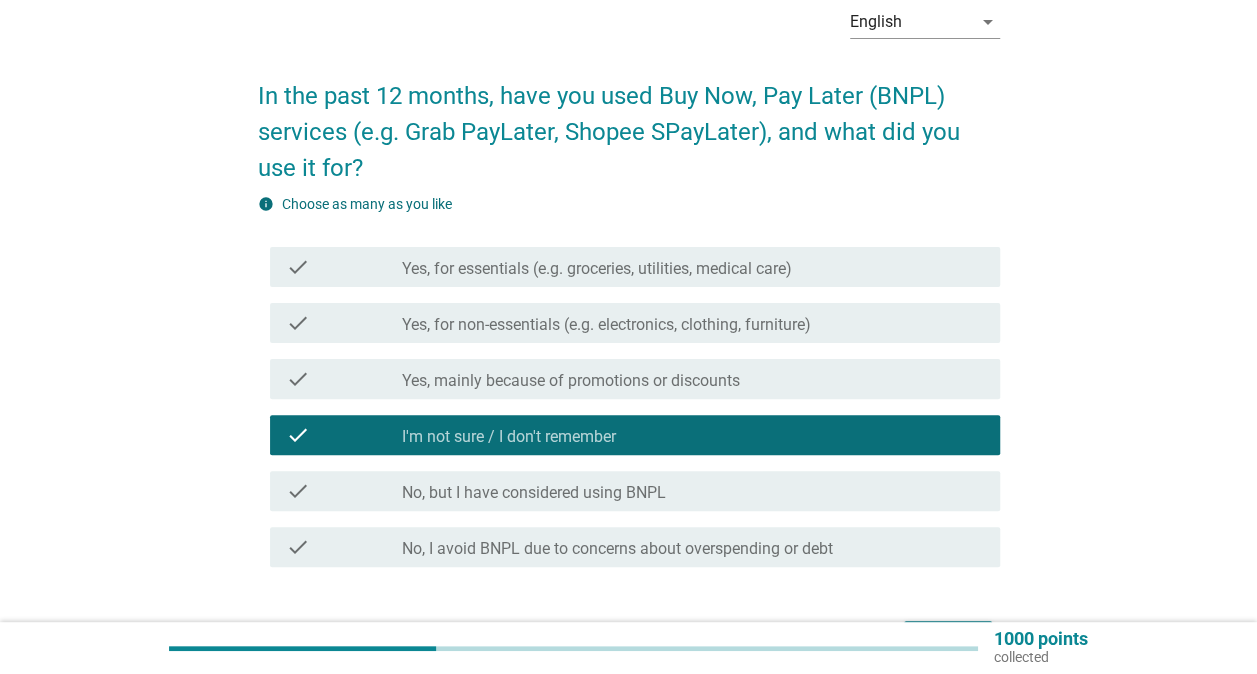 click on "Yes, mainly because of promotions or discounts" at bounding box center [571, 381] 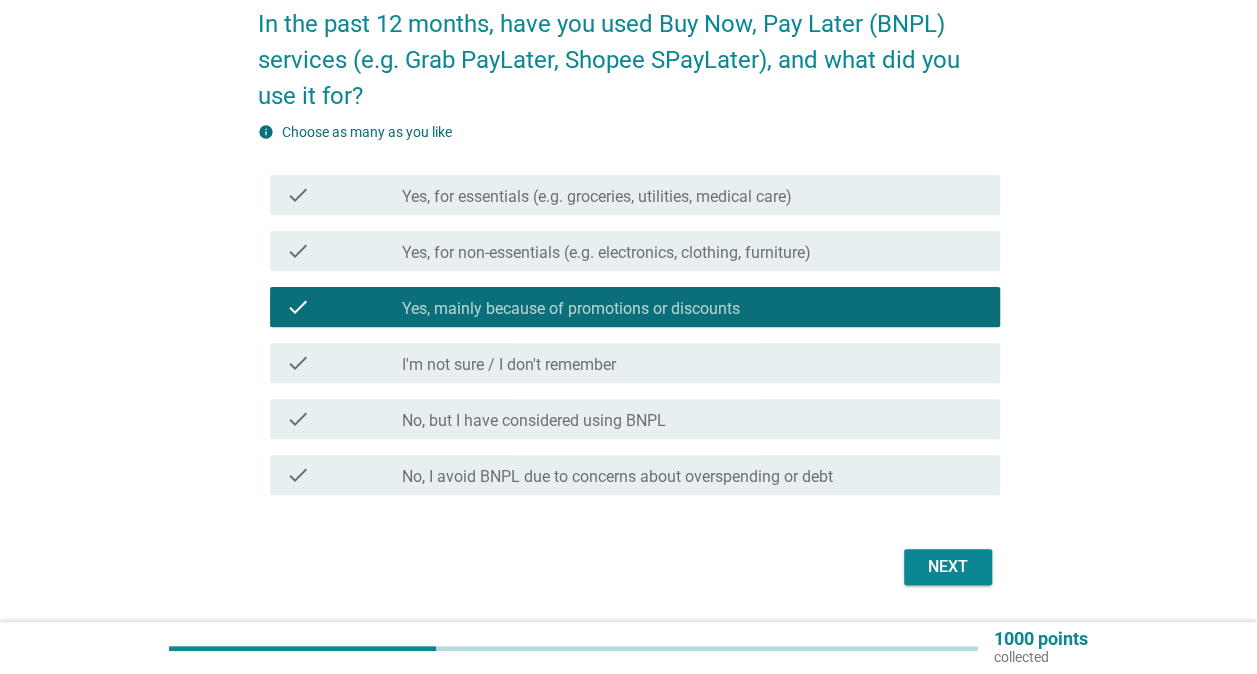 scroll, scrollTop: 200, scrollLeft: 0, axis: vertical 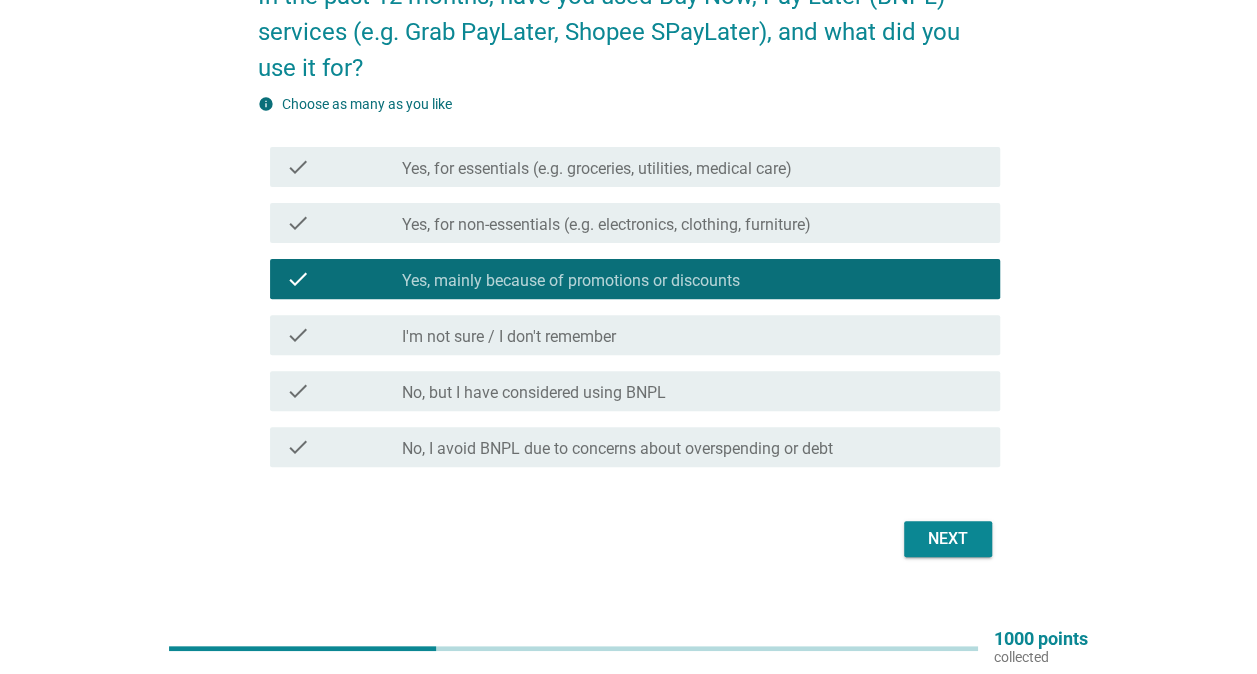 click on "Next" at bounding box center [948, 539] 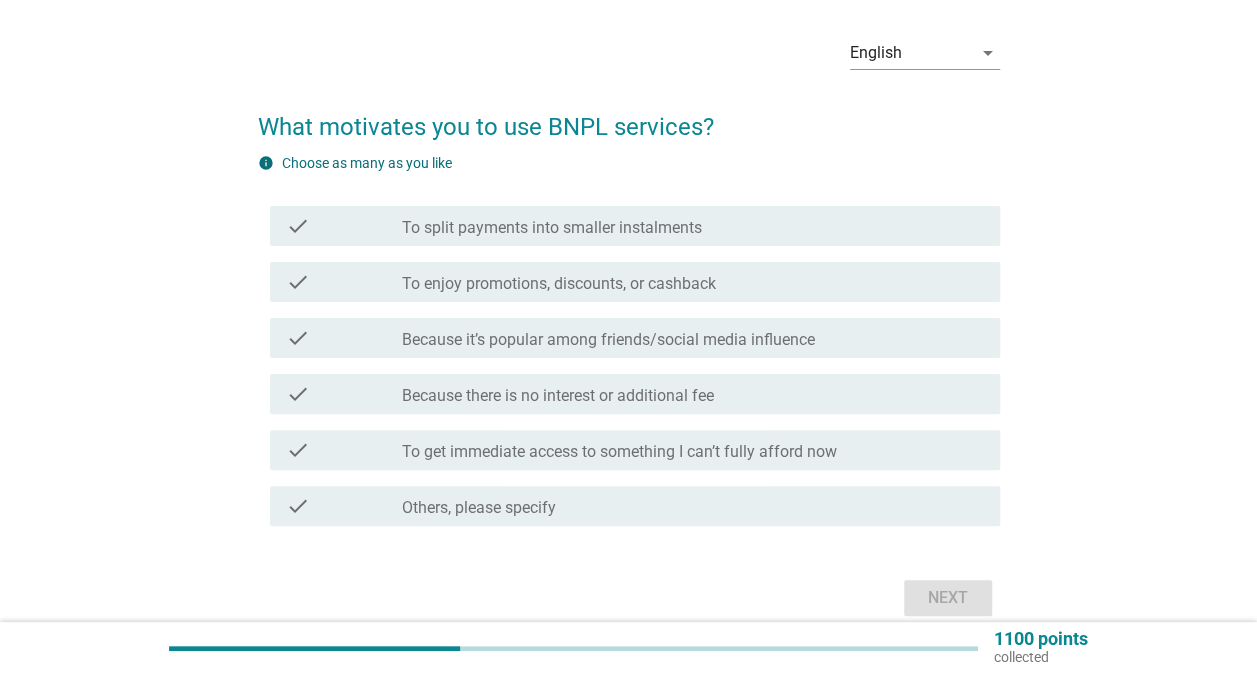 scroll, scrollTop: 100, scrollLeft: 0, axis: vertical 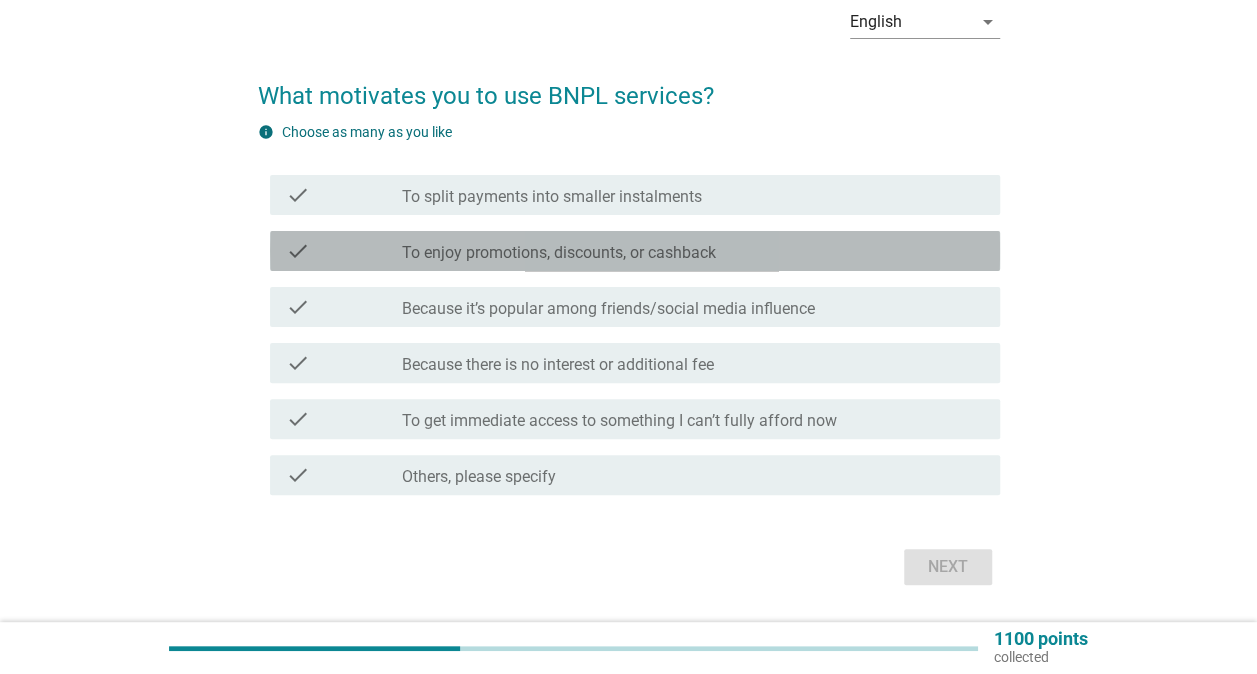 click on "To enjoy promotions, discounts, or cashback" at bounding box center (559, 253) 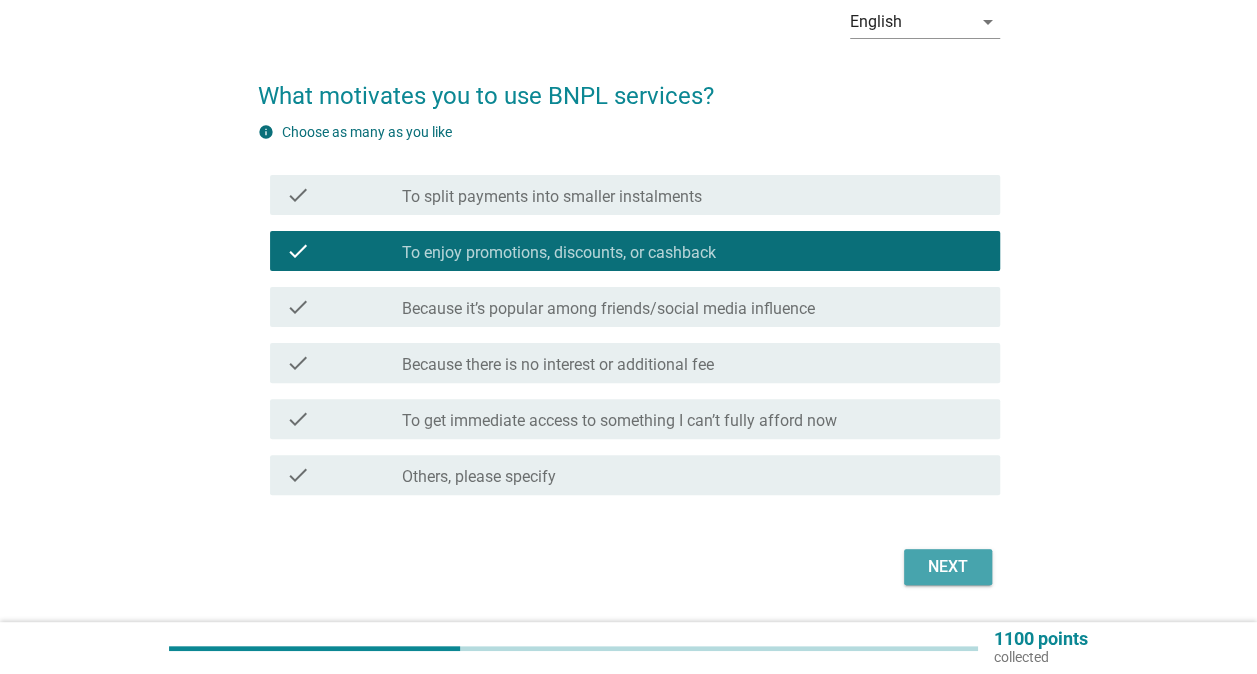 click on "Next" at bounding box center [948, 567] 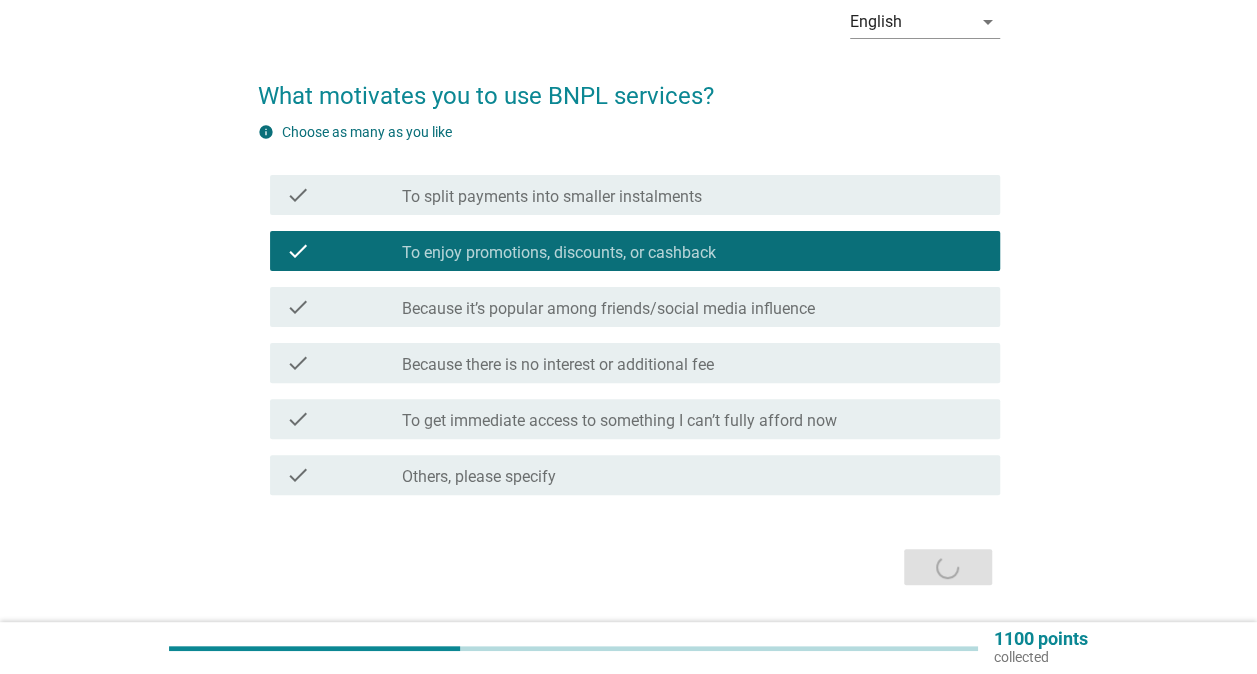 scroll, scrollTop: 0, scrollLeft: 0, axis: both 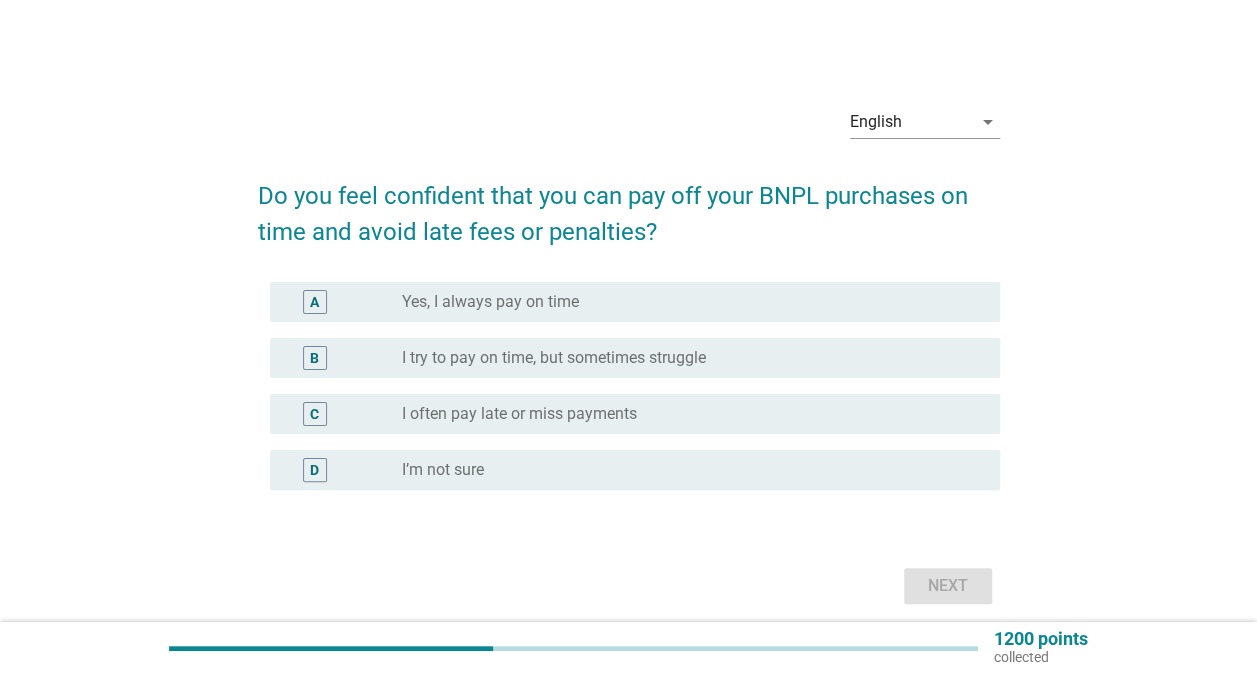 click on "radio_button_unchecked Yes, I always pay on time" at bounding box center [685, 302] 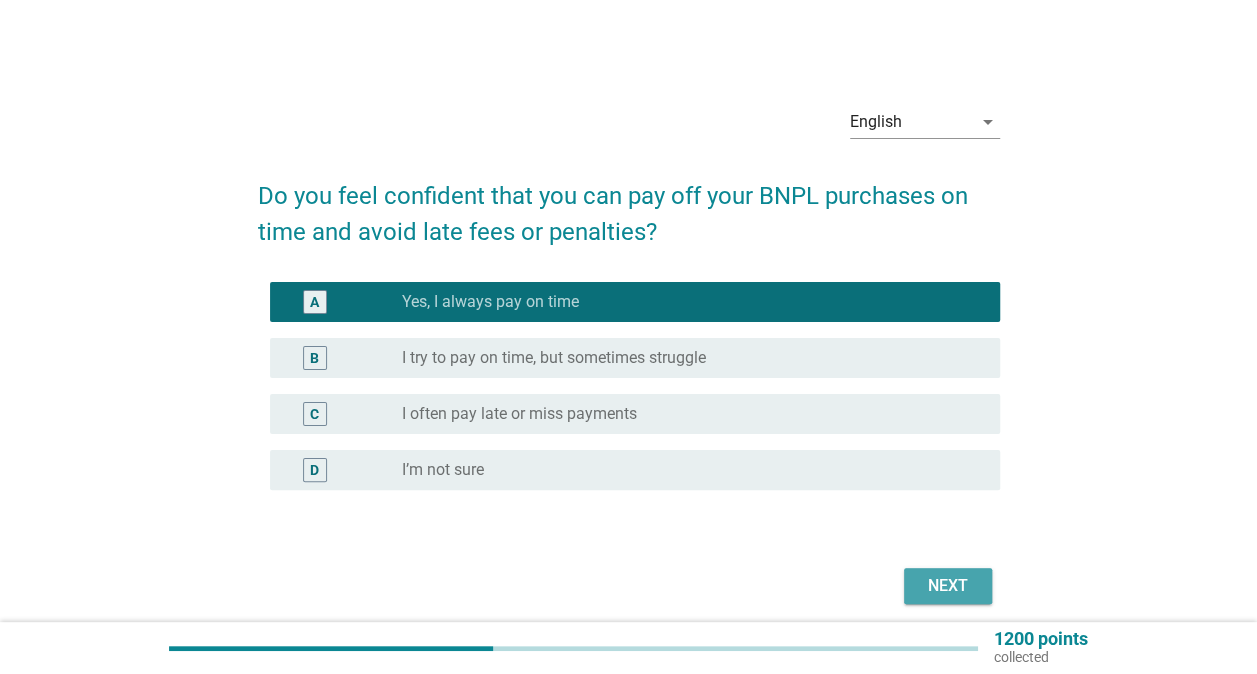 click on "Next" at bounding box center [948, 586] 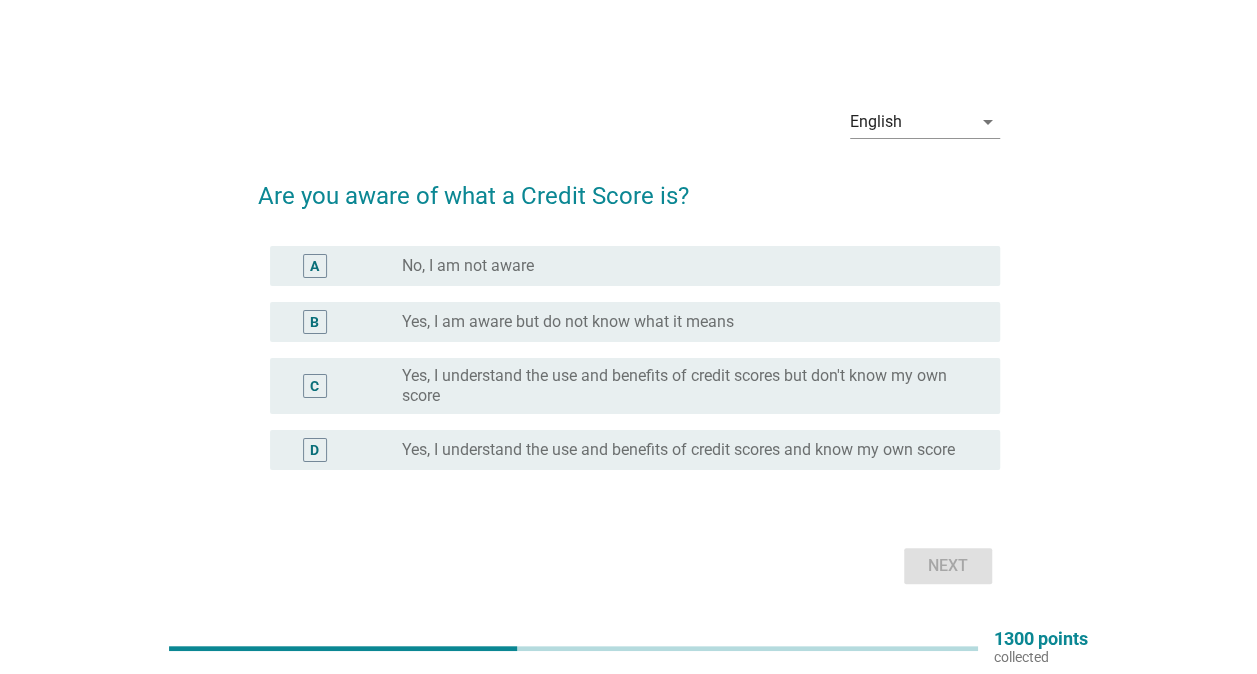 click on "Yes, I understand the use and benefits of credit scores and know my own score" at bounding box center [678, 450] 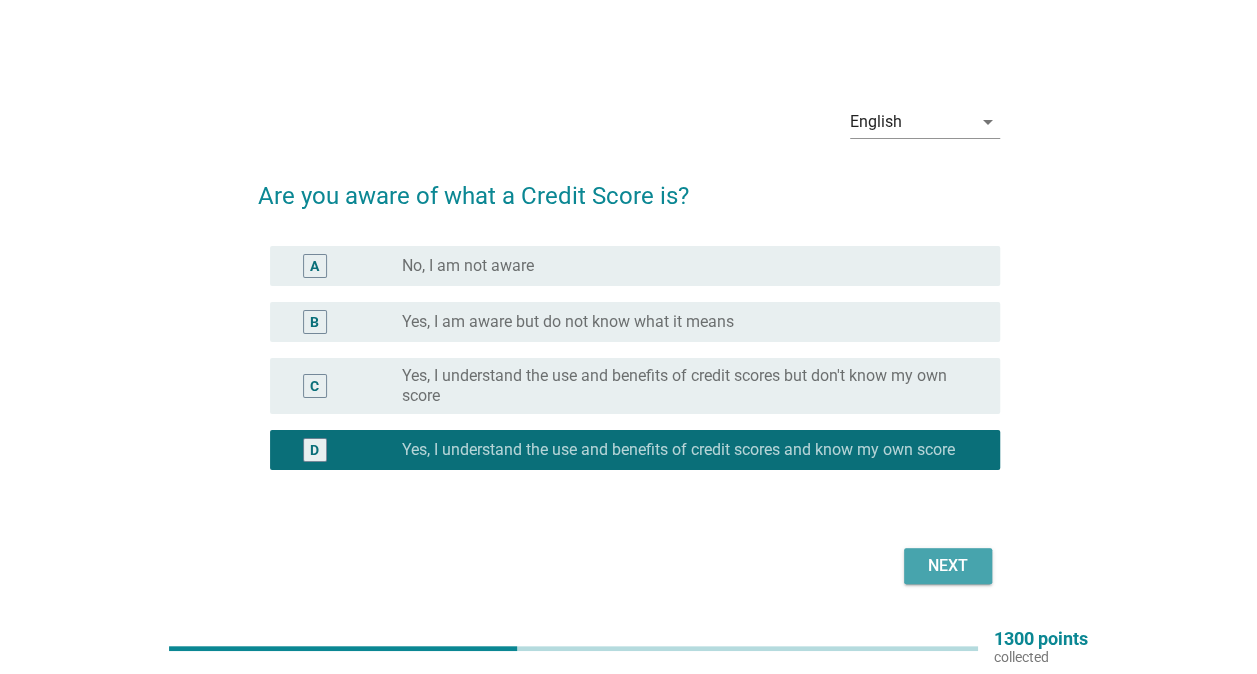 click on "Next" at bounding box center [948, 566] 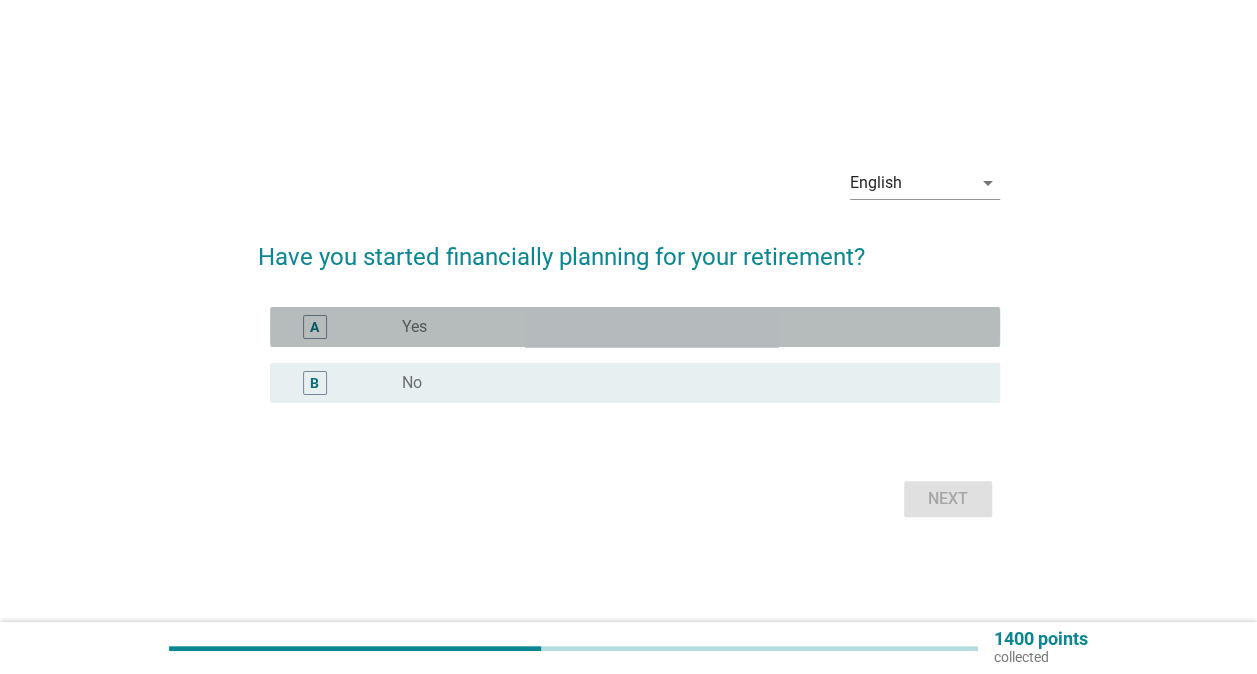 click on "radio_button_unchecked Yes" at bounding box center (685, 327) 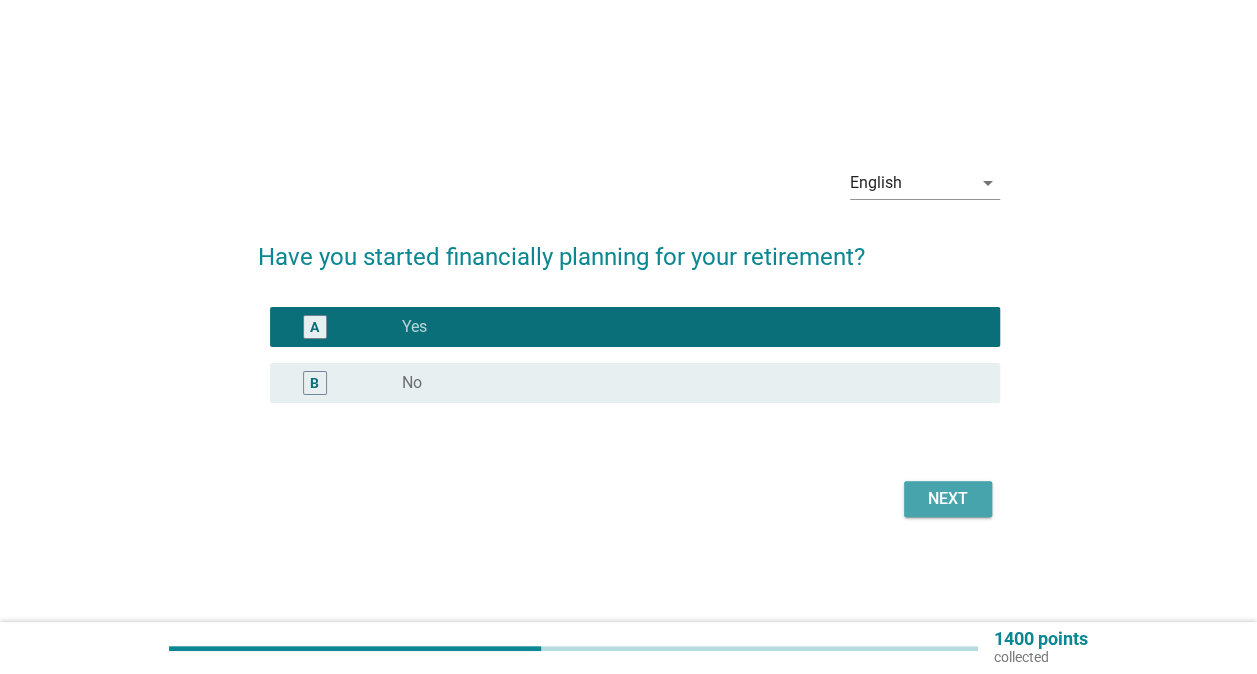 click on "Next" at bounding box center (948, 499) 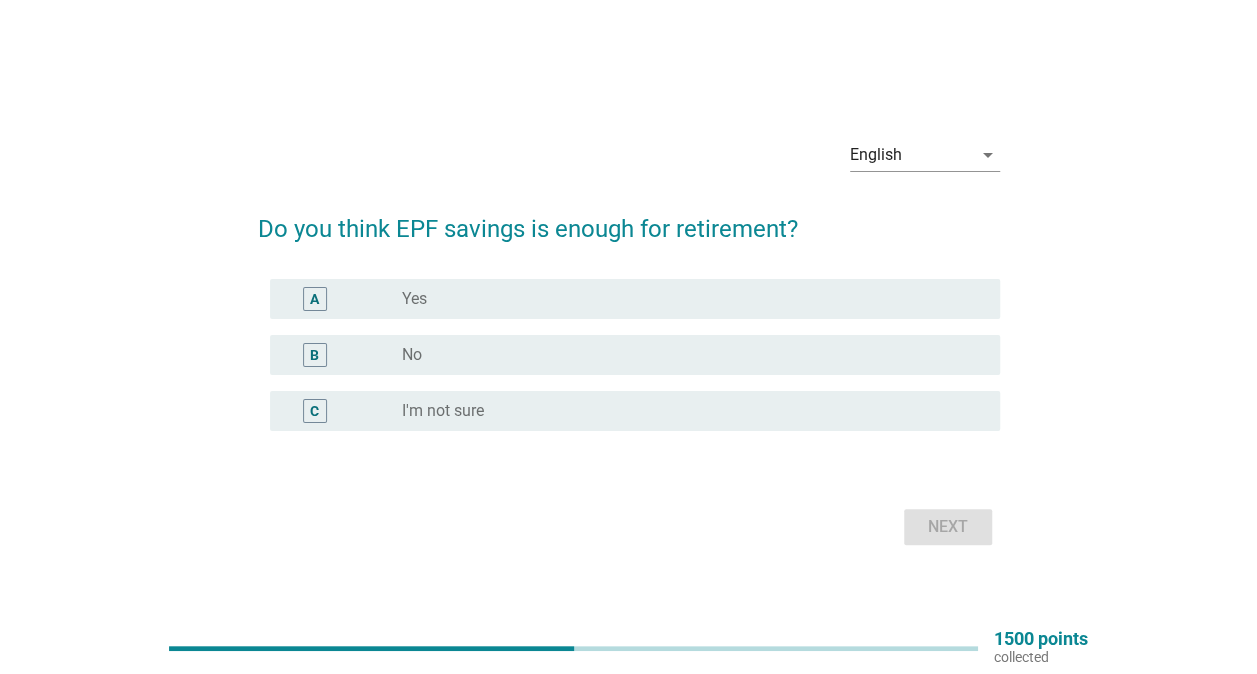 click on "radio_button_unchecked Yes" at bounding box center [685, 299] 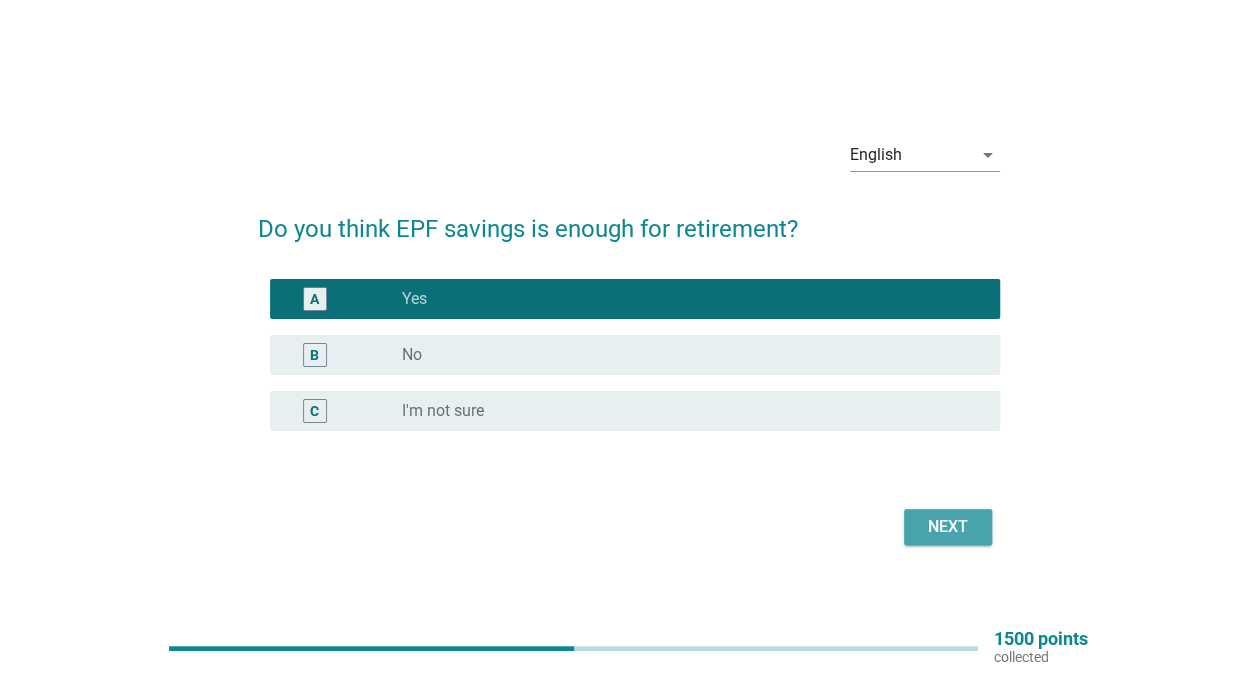 click on "Next" at bounding box center (948, 527) 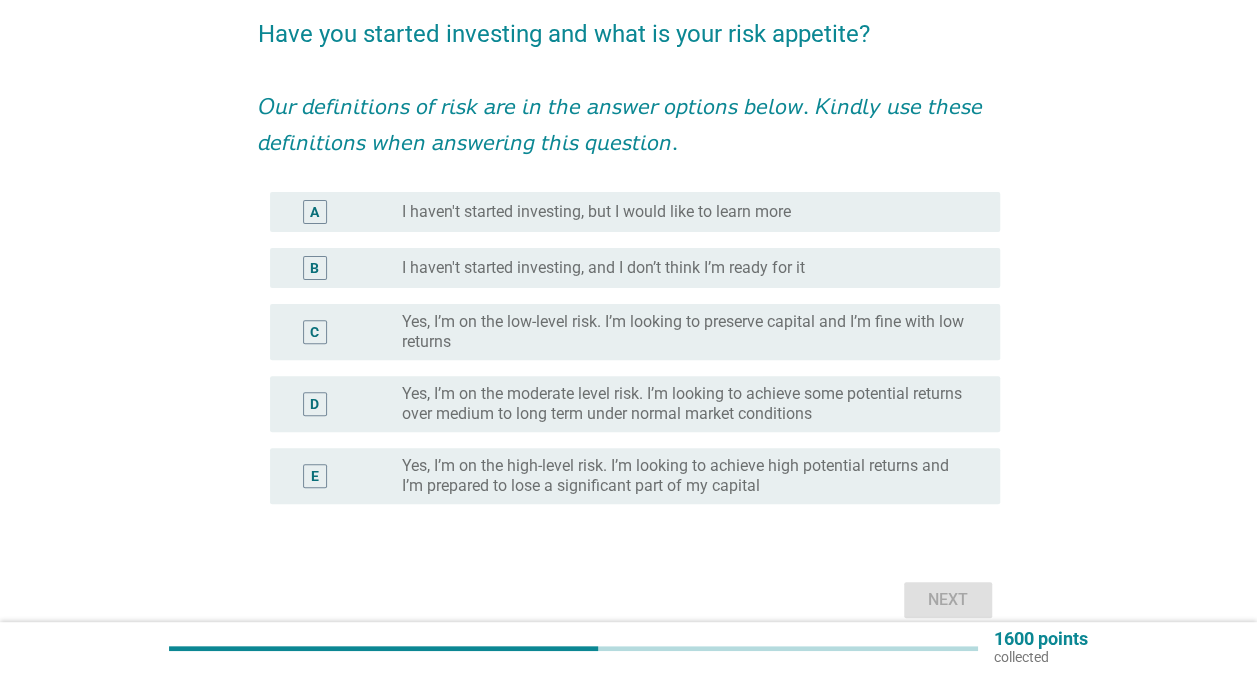 scroll, scrollTop: 200, scrollLeft: 0, axis: vertical 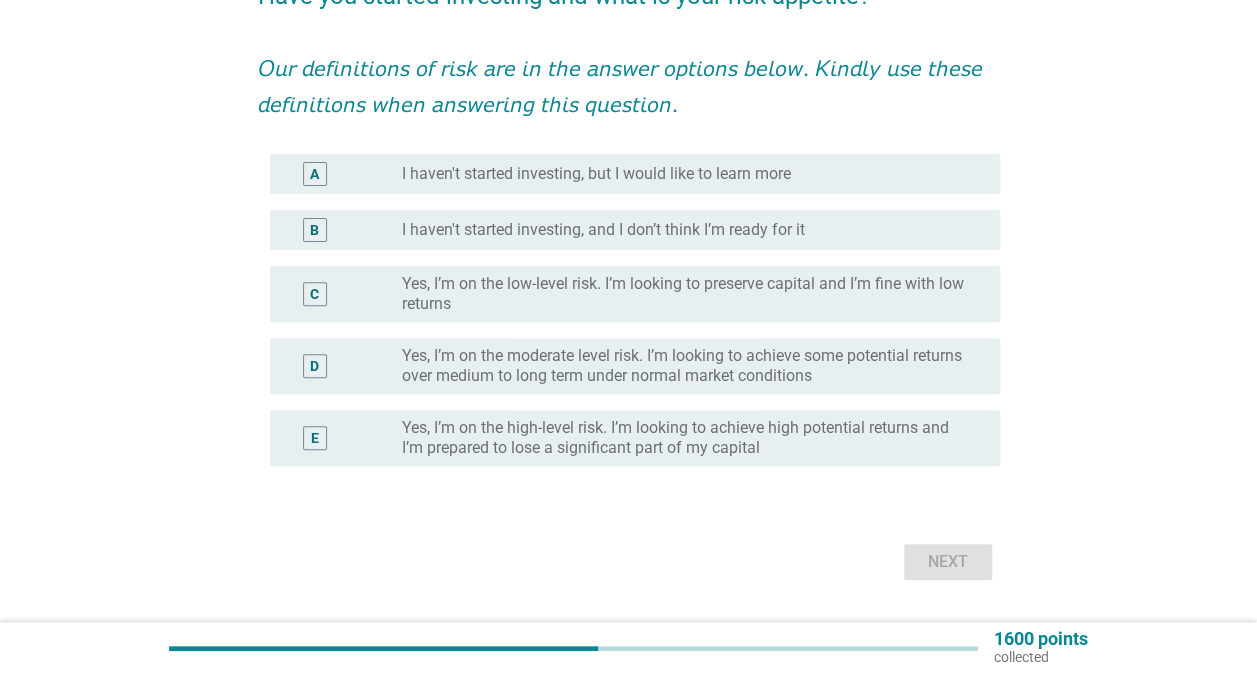 click on "Yes, I’m on the moderate level risk. I’m looking to achieve some potential returns over medium to long term under normal market conditions" at bounding box center (685, 366) 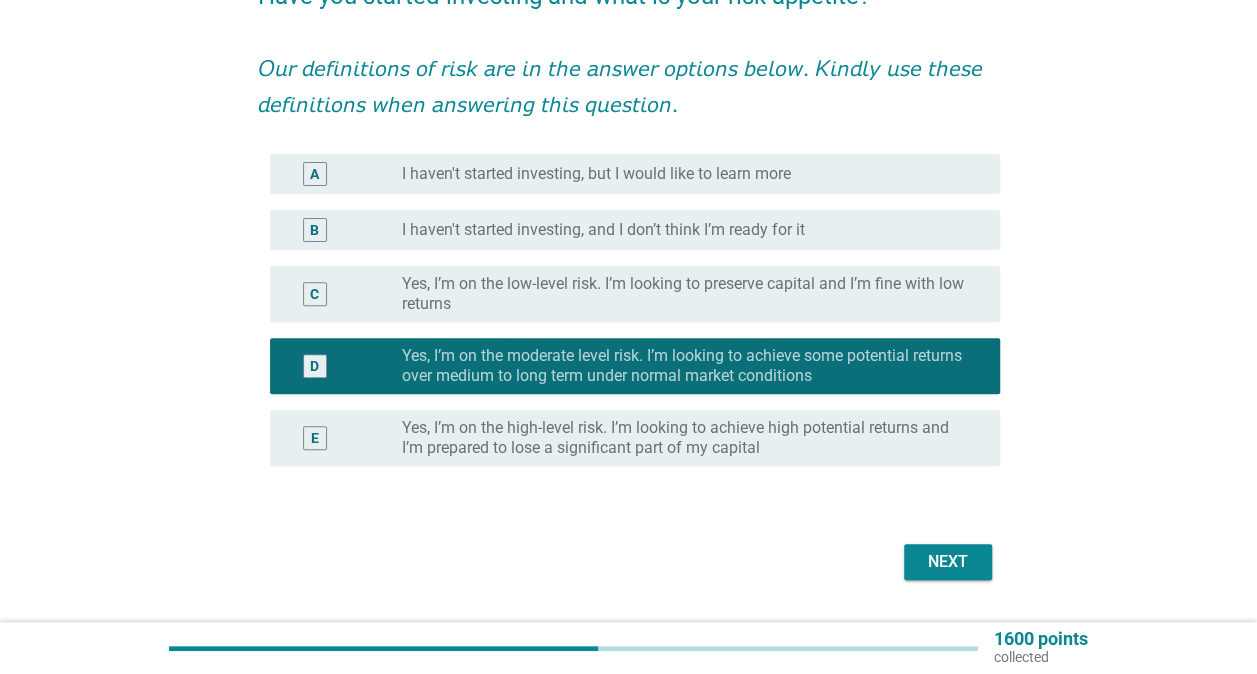 click on "Next" at bounding box center (948, 562) 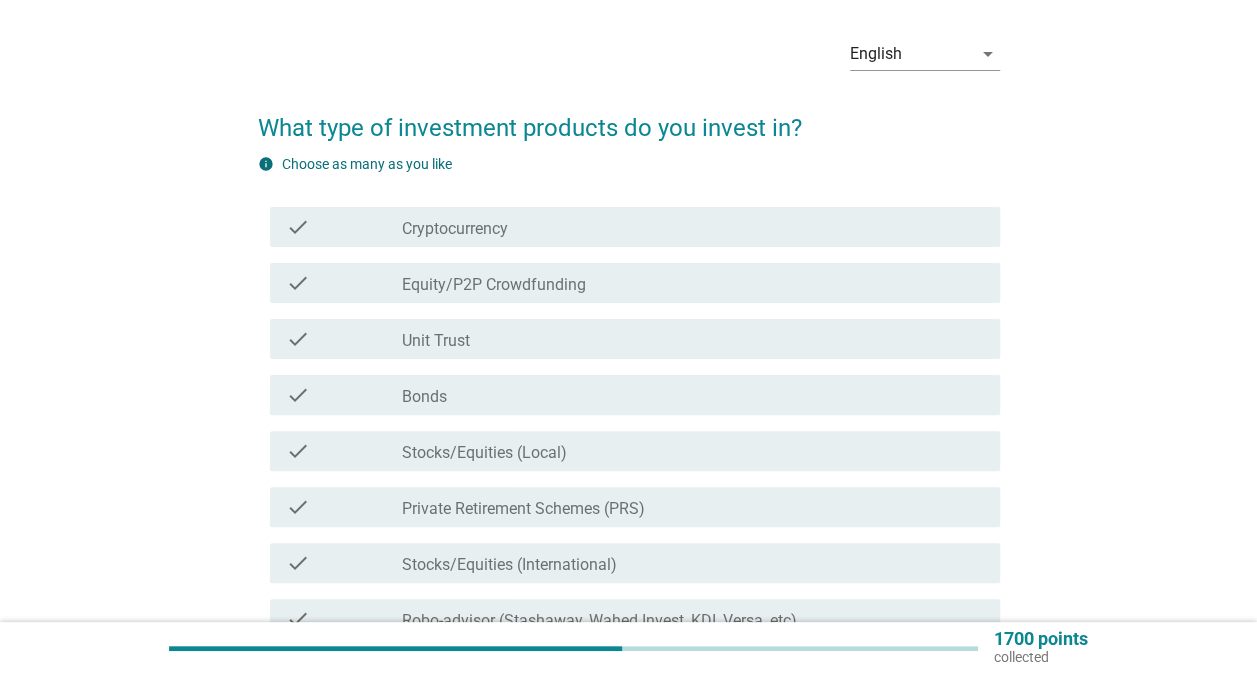 scroll, scrollTop: 100, scrollLeft: 0, axis: vertical 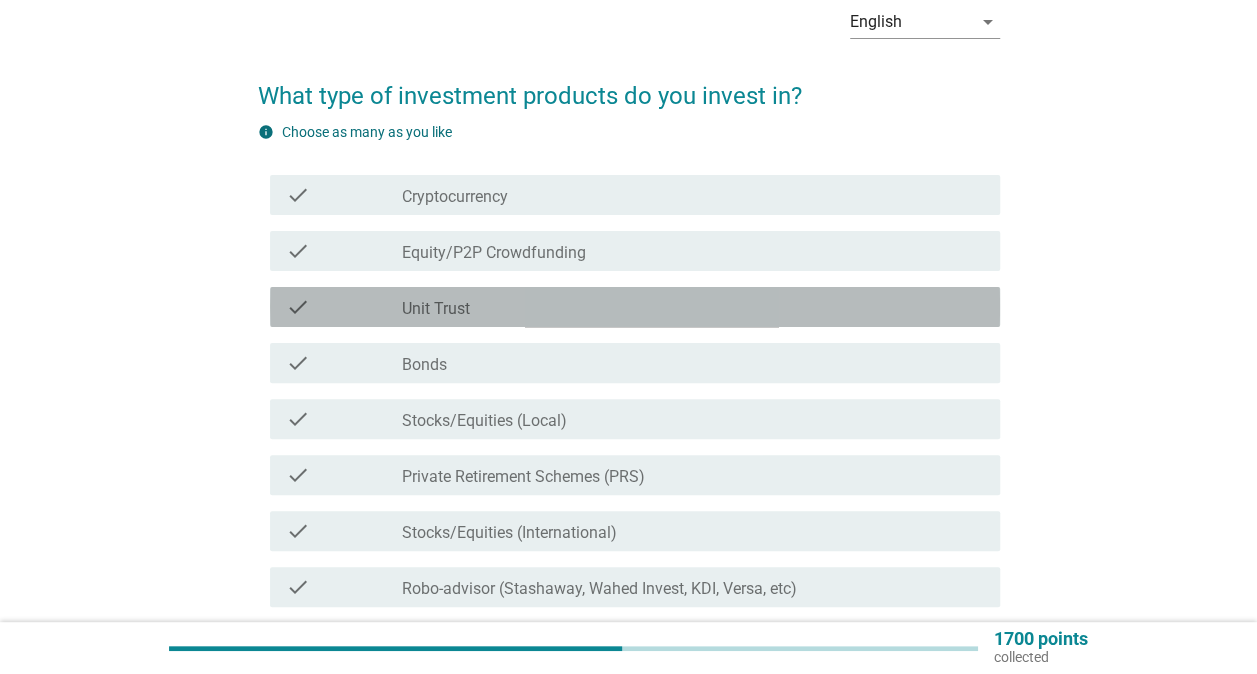click on "check_box_outline_blank Unit Trust" at bounding box center (693, 307) 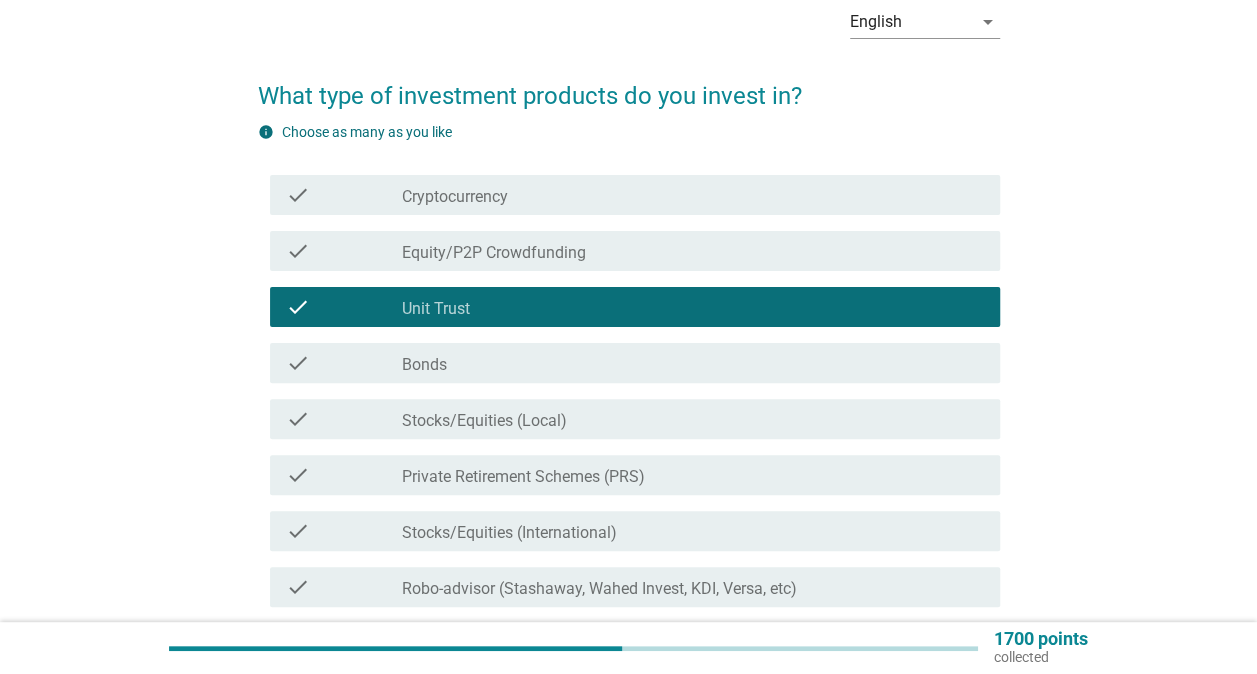 click on "check     check_box_outline_blank Bonds" at bounding box center [635, 363] 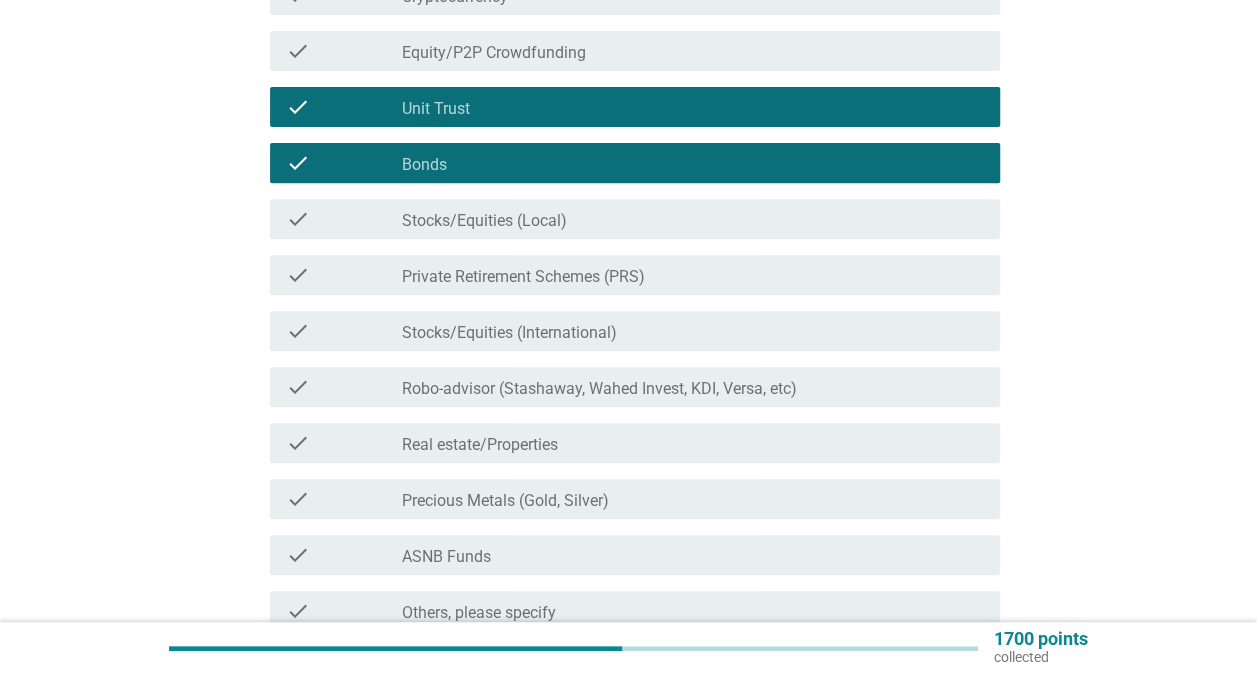 scroll, scrollTop: 495, scrollLeft: 0, axis: vertical 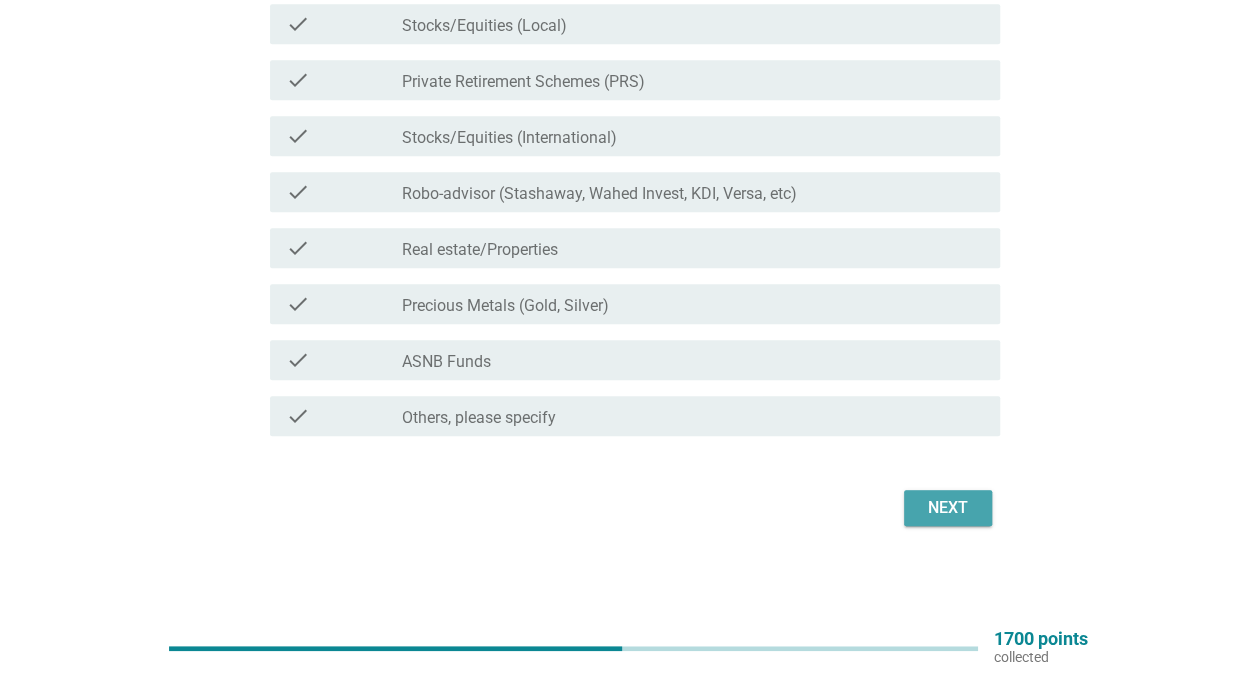 click on "Next" at bounding box center (948, 508) 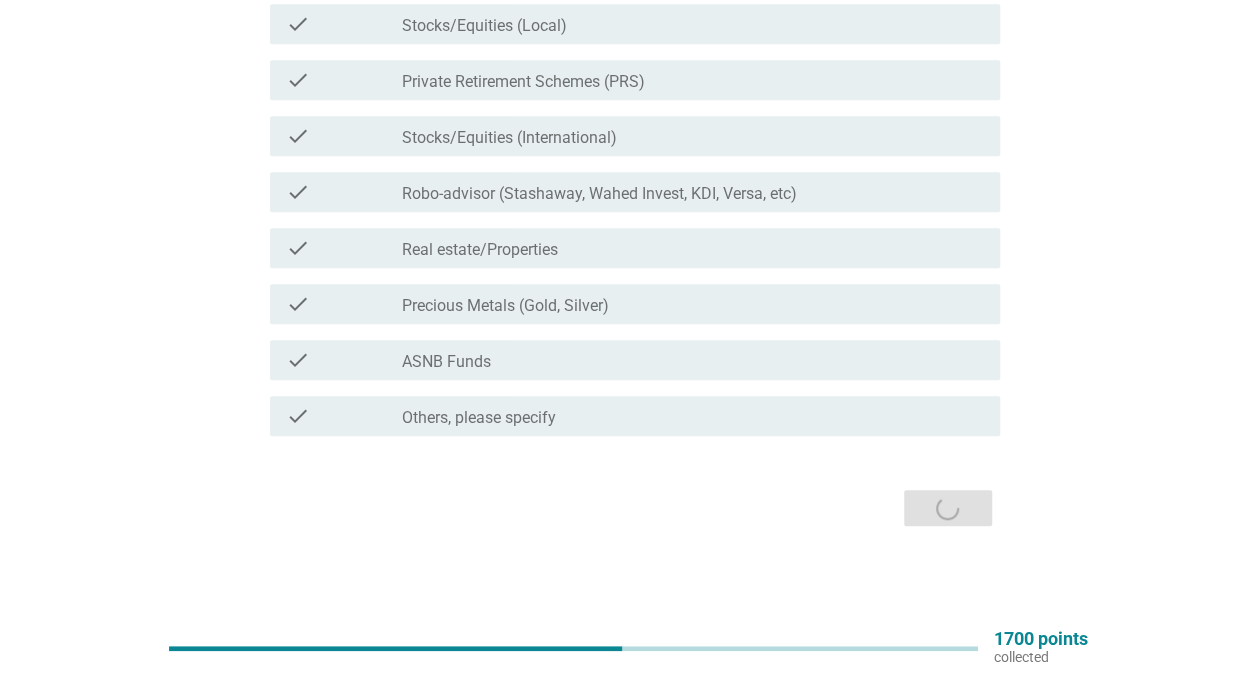 scroll, scrollTop: 0, scrollLeft: 0, axis: both 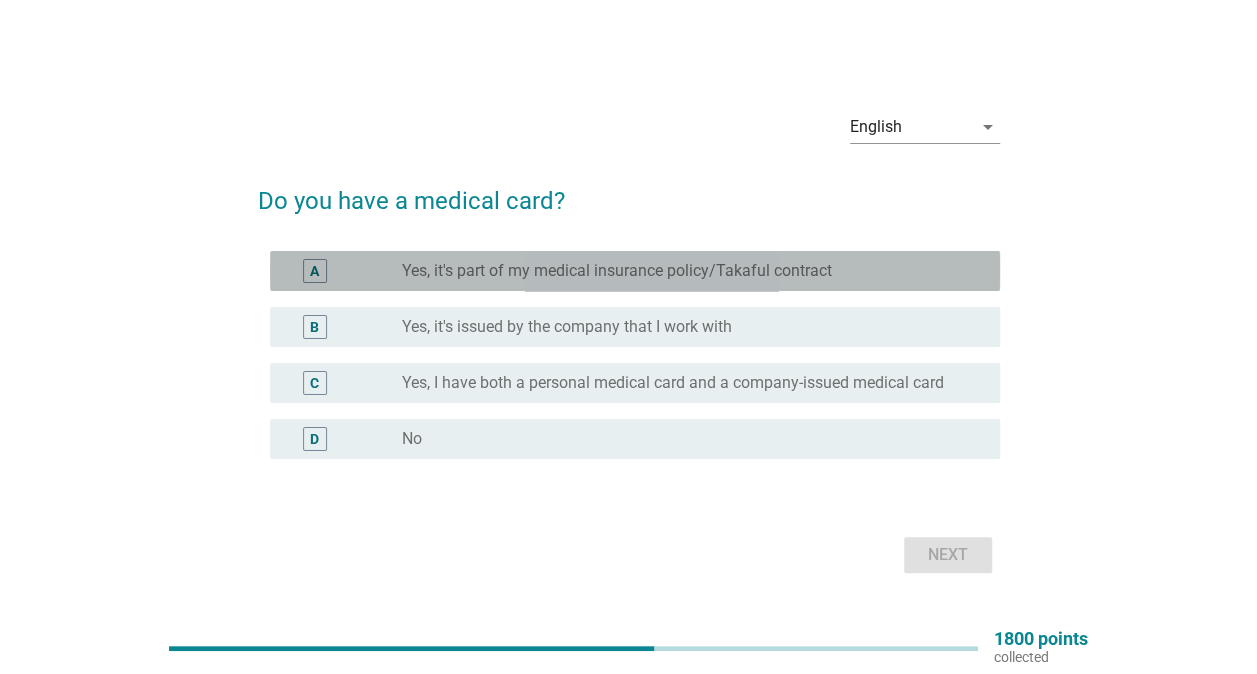 click on "Yes, it's part of my medical insurance policy/Takaful contract" at bounding box center [617, 271] 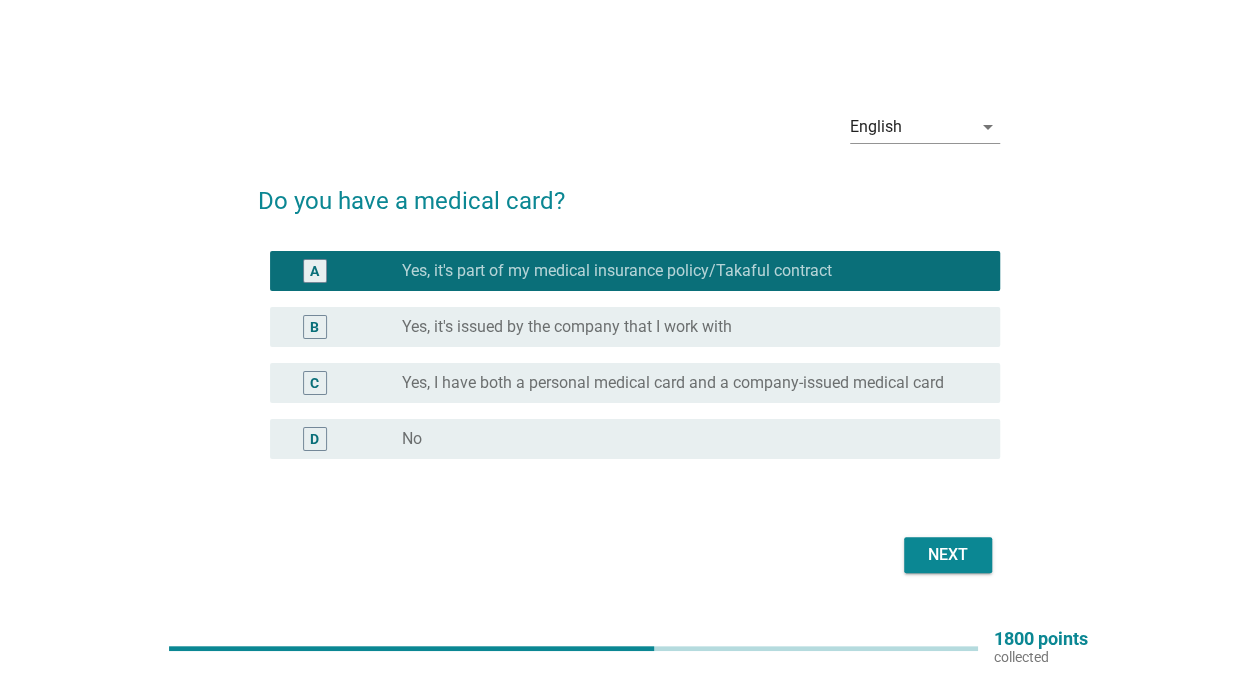 click on "Next" at bounding box center (948, 555) 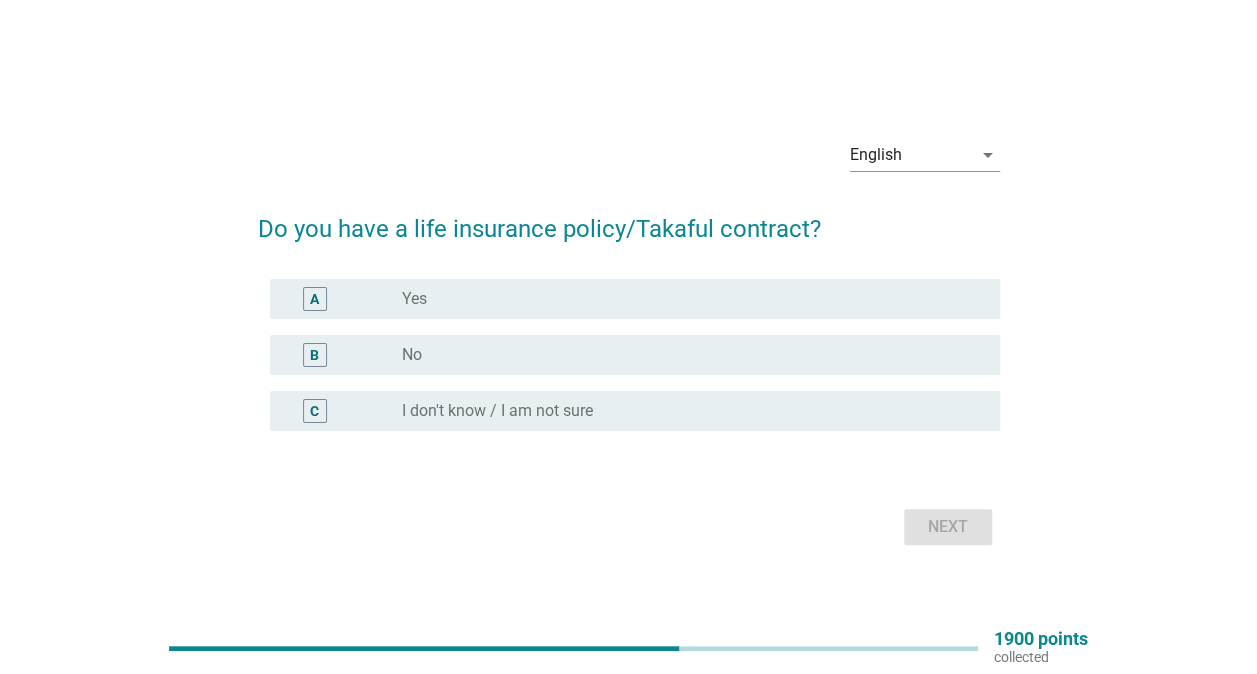 click on "radio_button_unchecked Yes" at bounding box center [685, 299] 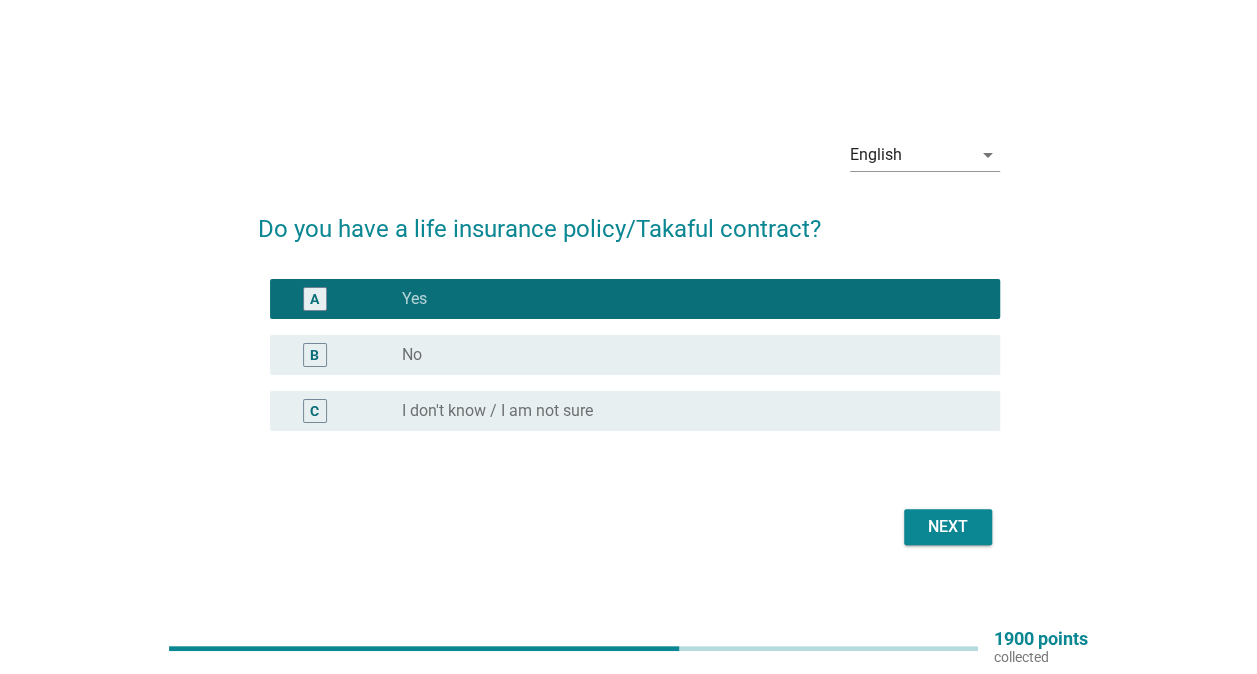 click on "Next" at bounding box center (948, 527) 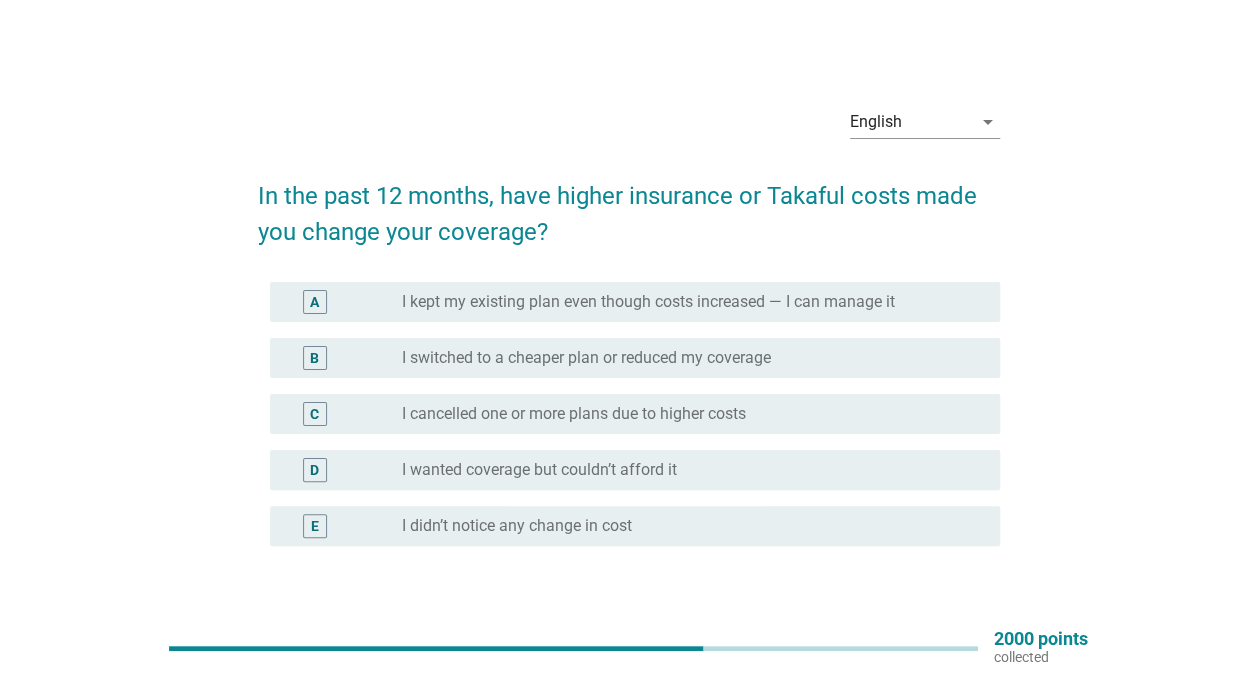 click on "radio_button_unchecked I kept my existing plan even though costs increased — I can manage it" at bounding box center (693, 302) 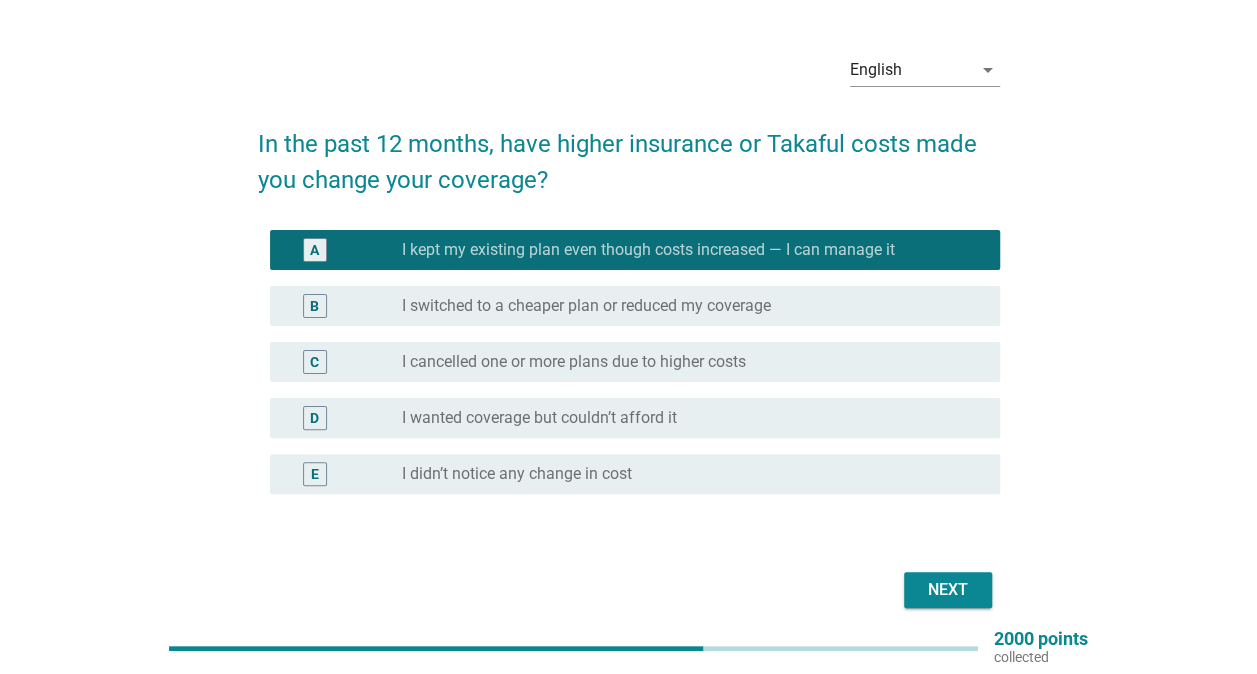 scroll, scrollTop: 34, scrollLeft: 0, axis: vertical 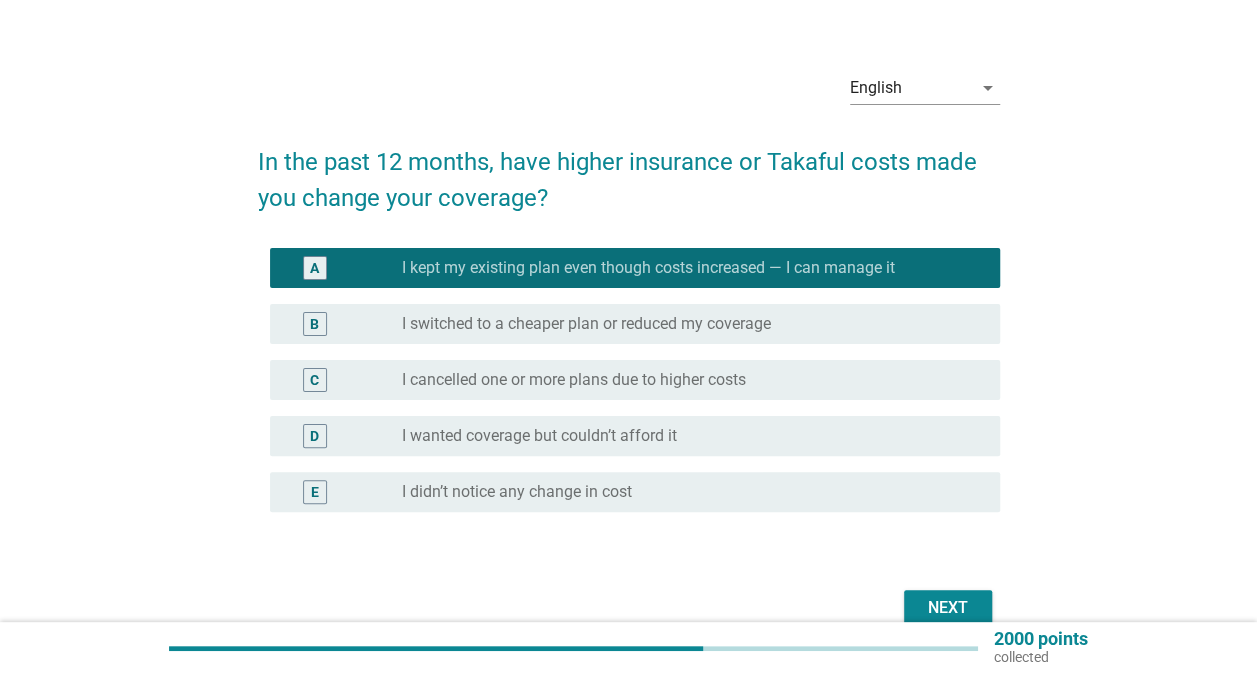 click on "Next" at bounding box center (948, 608) 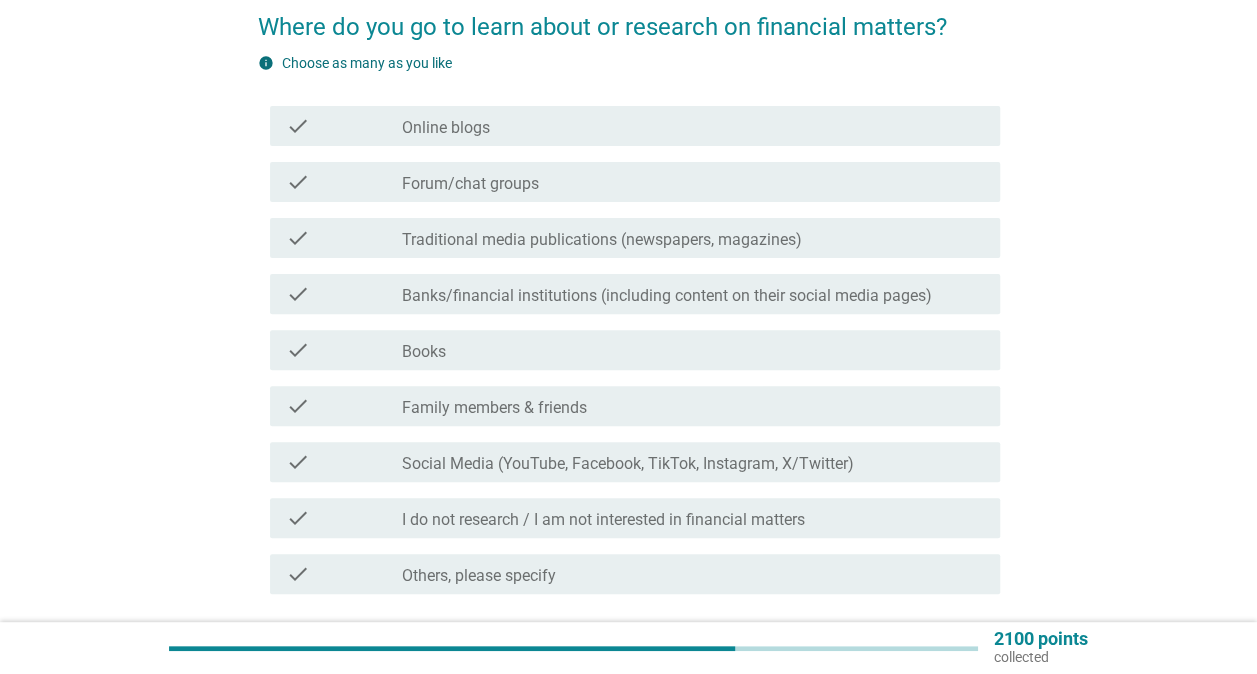 scroll, scrollTop: 200, scrollLeft: 0, axis: vertical 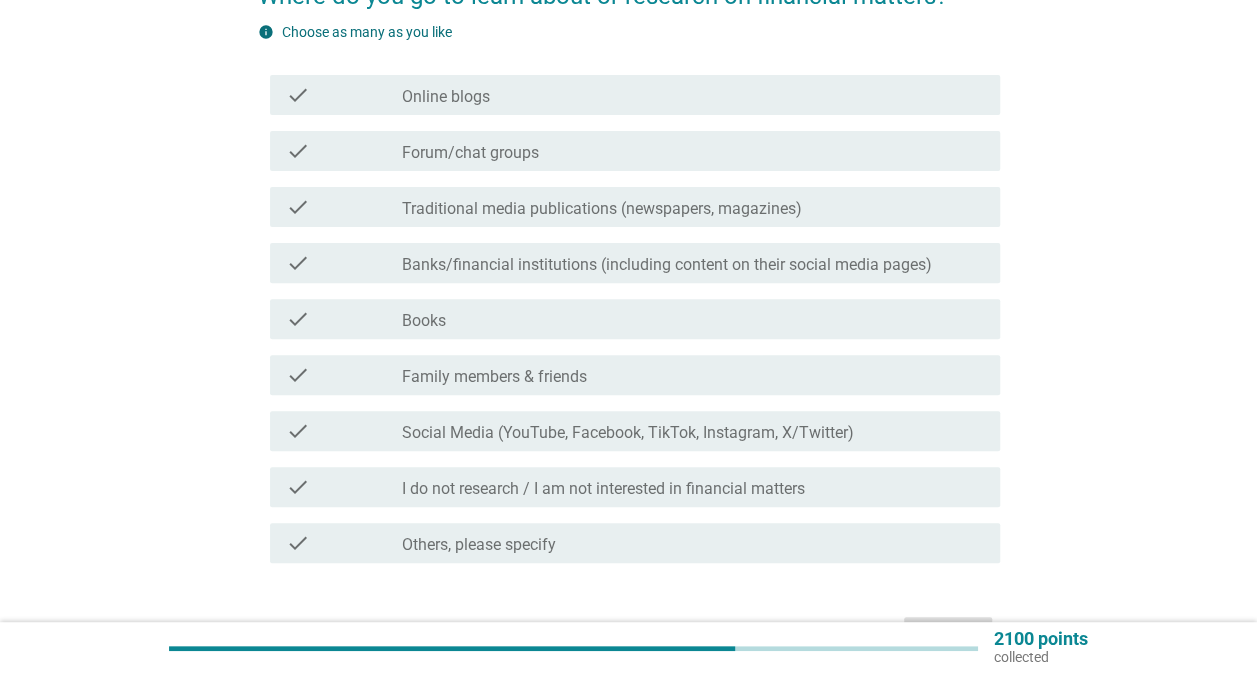 click on "I do not research / I am not interested in financial matters" at bounding box center [603, 489] 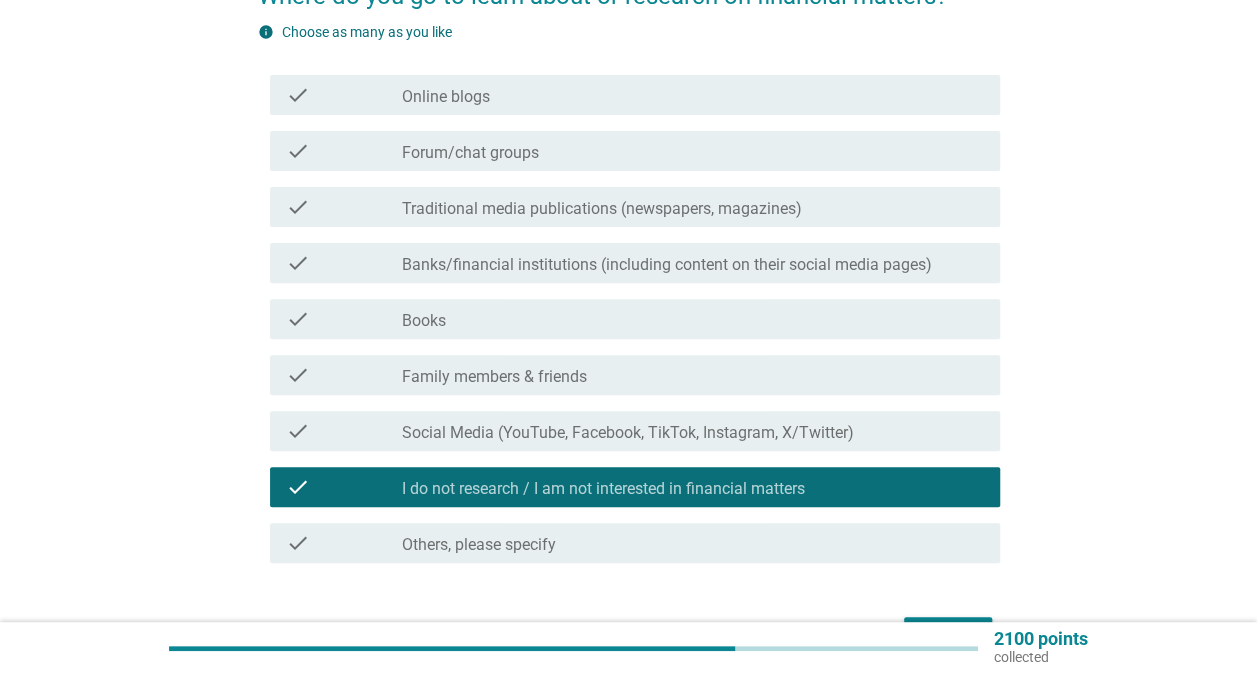 scroll, scrollTop: 327, scrollLeft: 0, axis: vertical 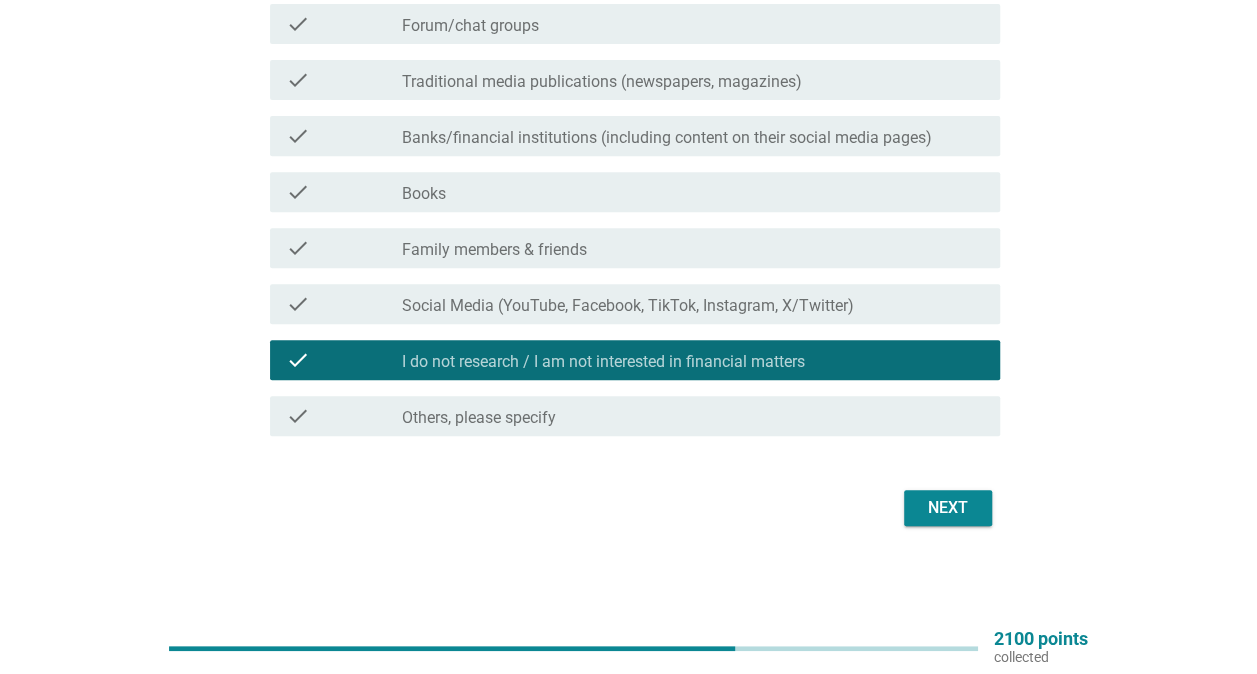 click on "Next" at bounding box center [948, 508] 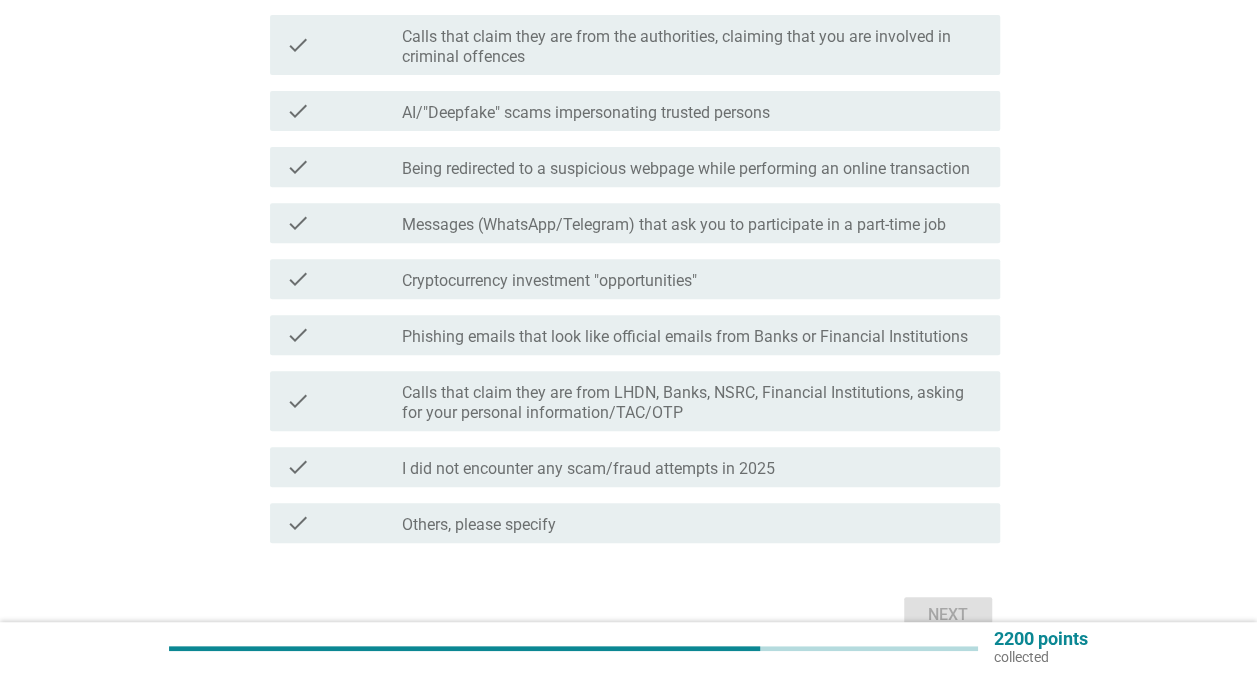 scroll, scrollTop: 300, scrollLeft: 0, axis: vertical 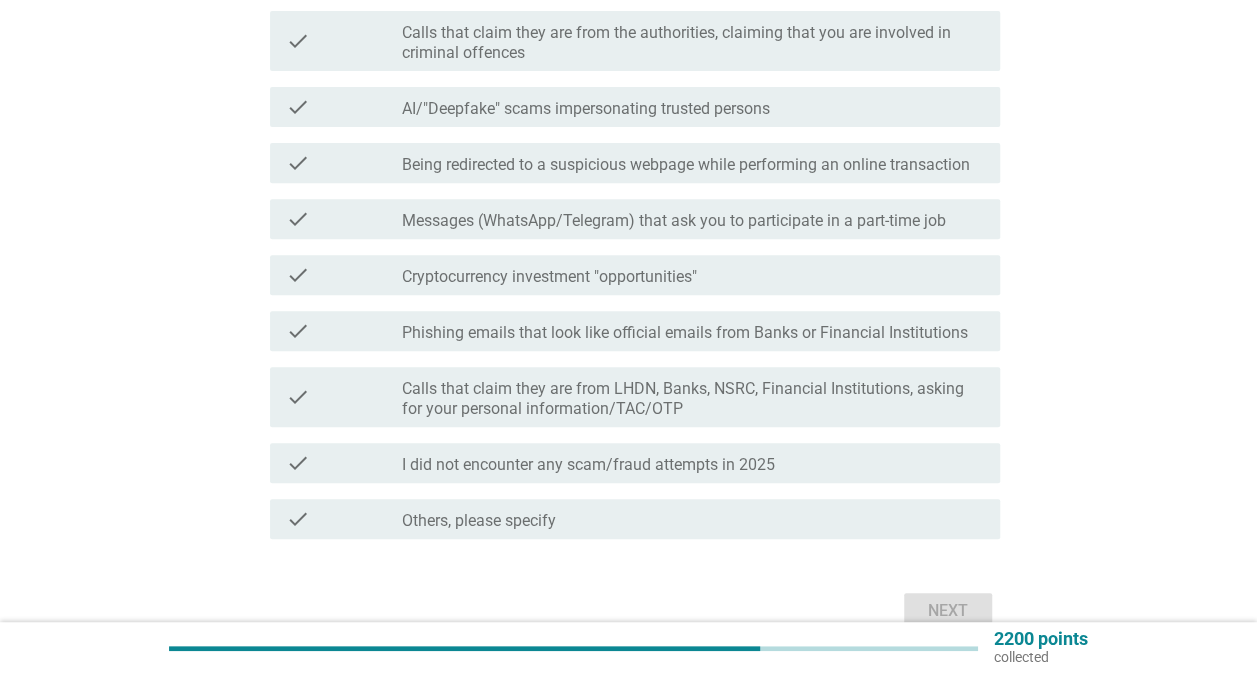 click on "check     check_box_outline_blank Messages (WhatsApp/Telegram) that ask you to participate in a part-time job" at bounding box center [635, 219] 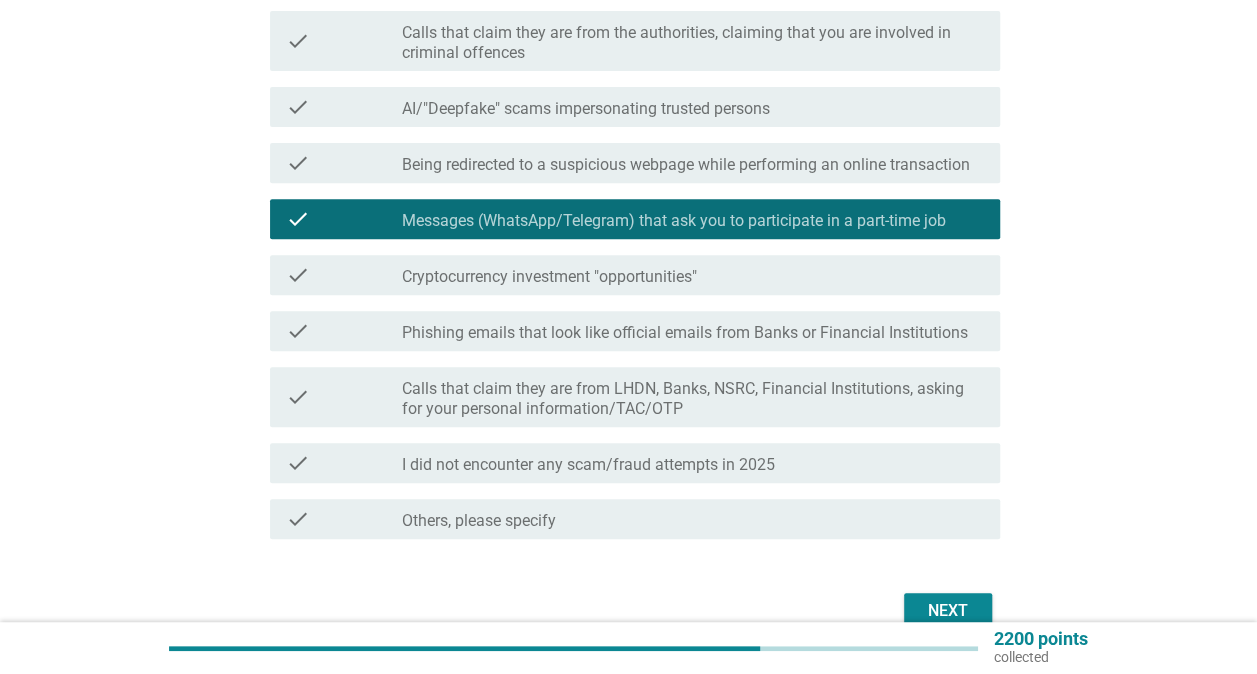 click on "Phishing emails that look like official emails from Banks or Financial Institutions" at bounding box center (685, 333) 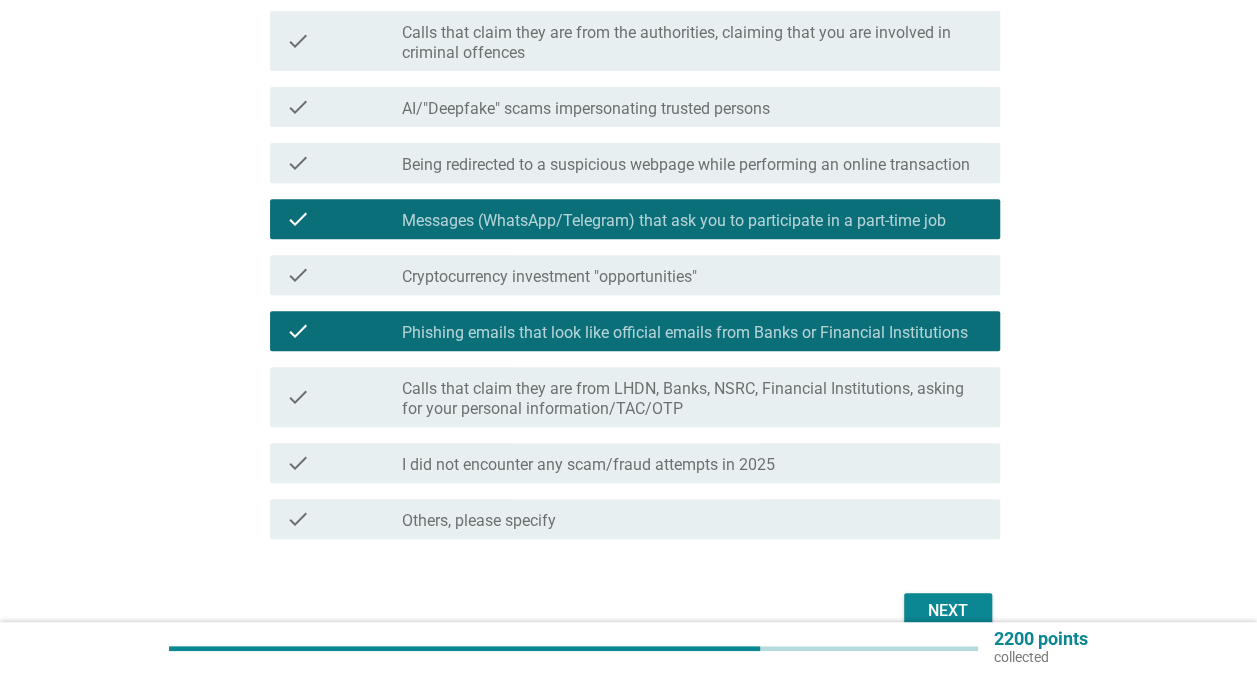 click on "Phishing emails that look like official emails from Banks or Financial Institutions" at bounding box center (685, 333) 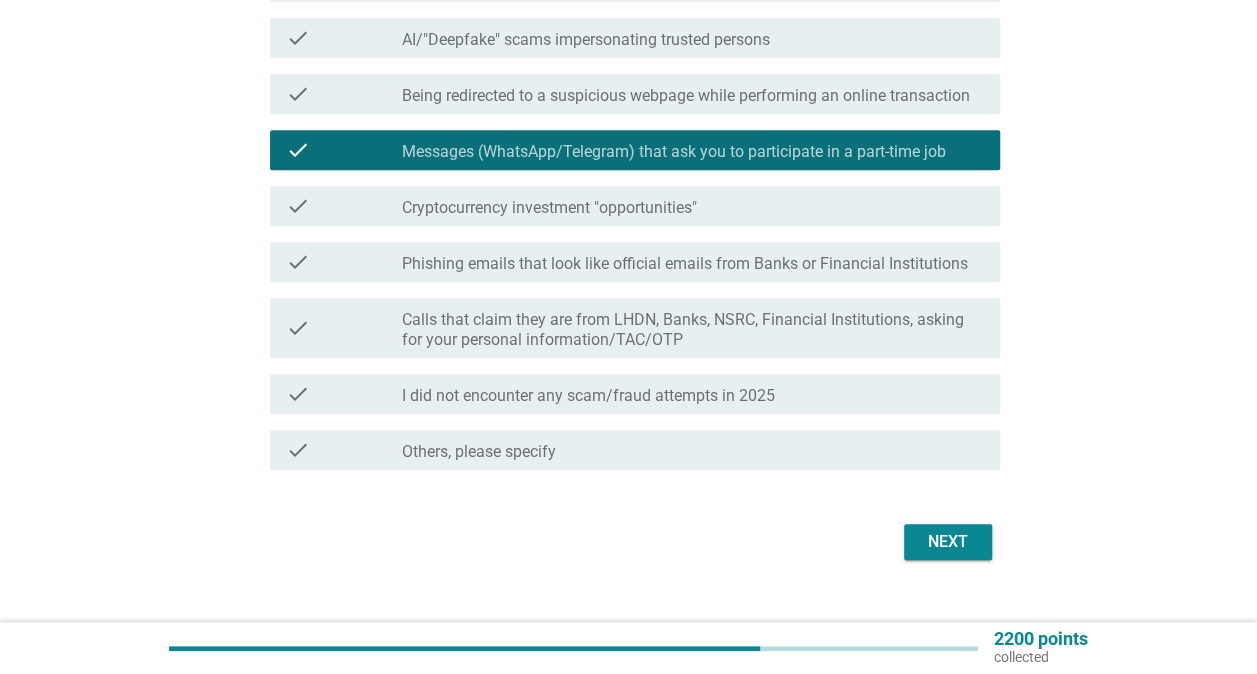 scroll, scrollTop: 400, scrollLeft: 0, axis: vertical 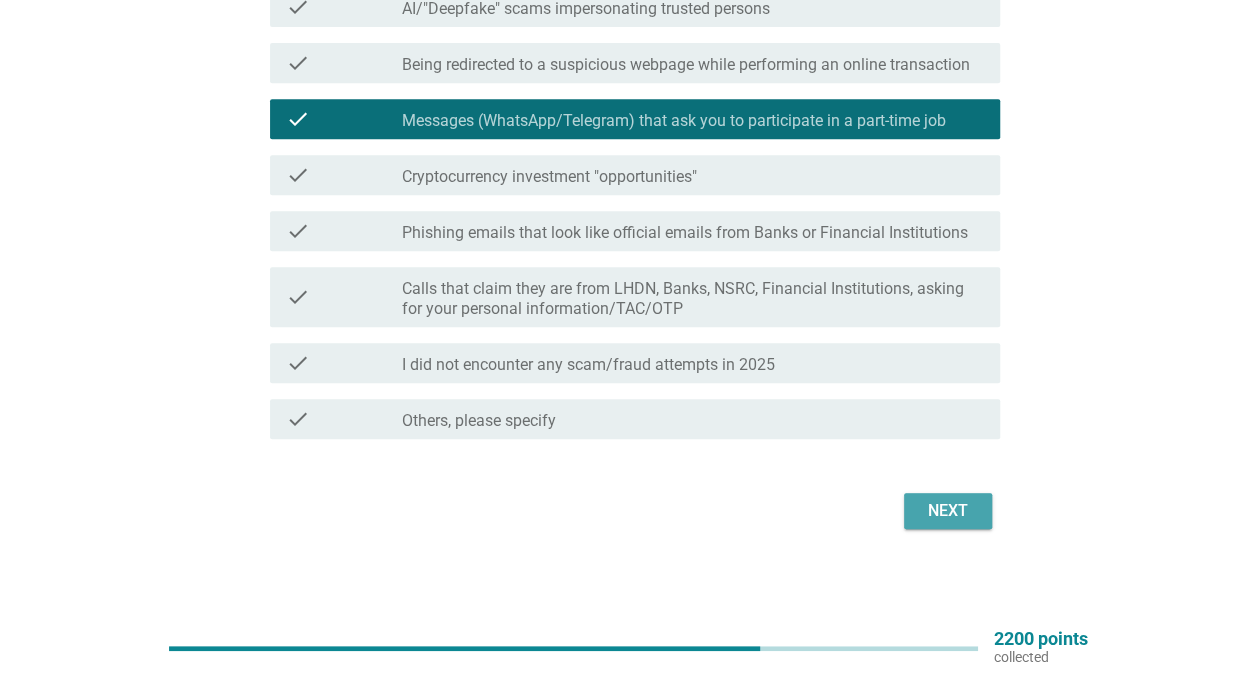 click on "Next" at bounding box center (948, 511) 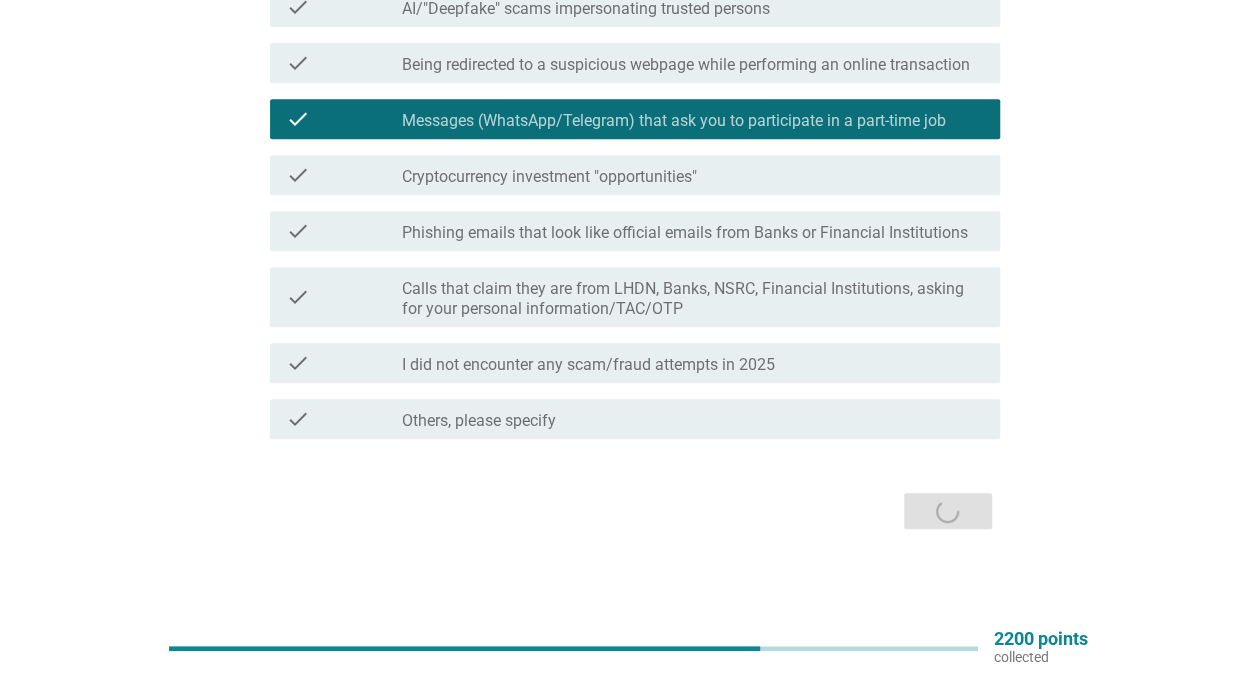 scroll, scrollTop: 0, scrollLeft: 0, axis: both 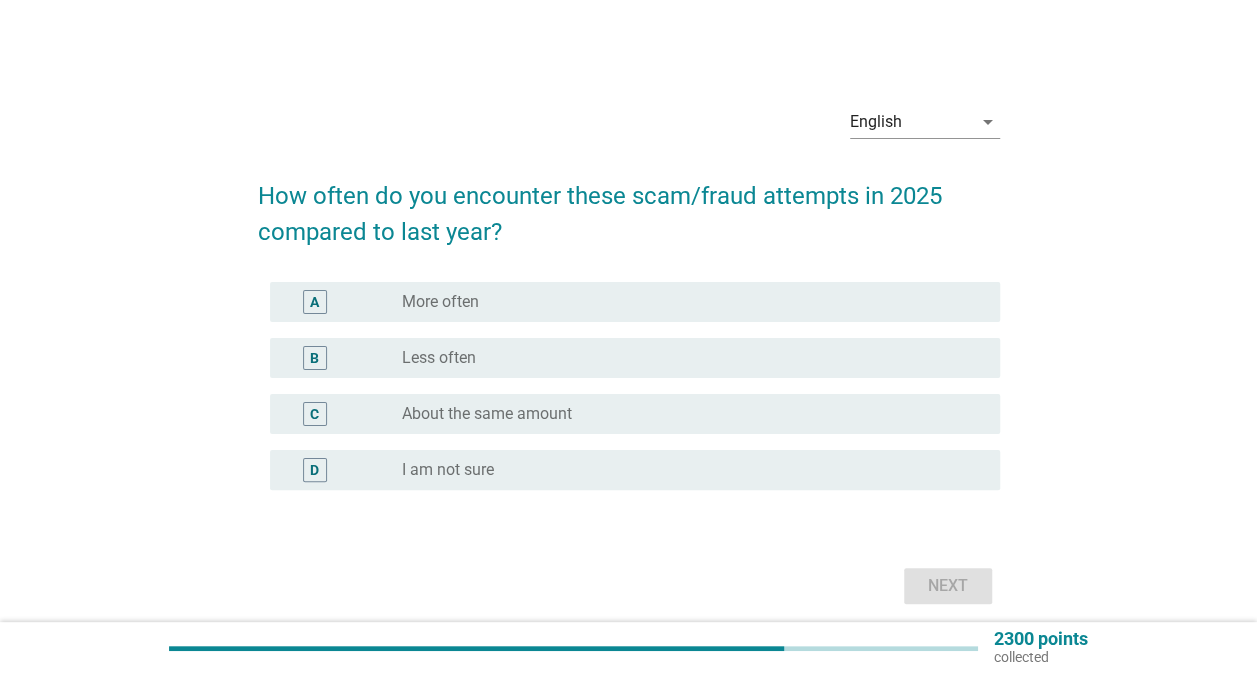 click on "radio_button_unchecked I am not sure" at bounding box center [693, 470] 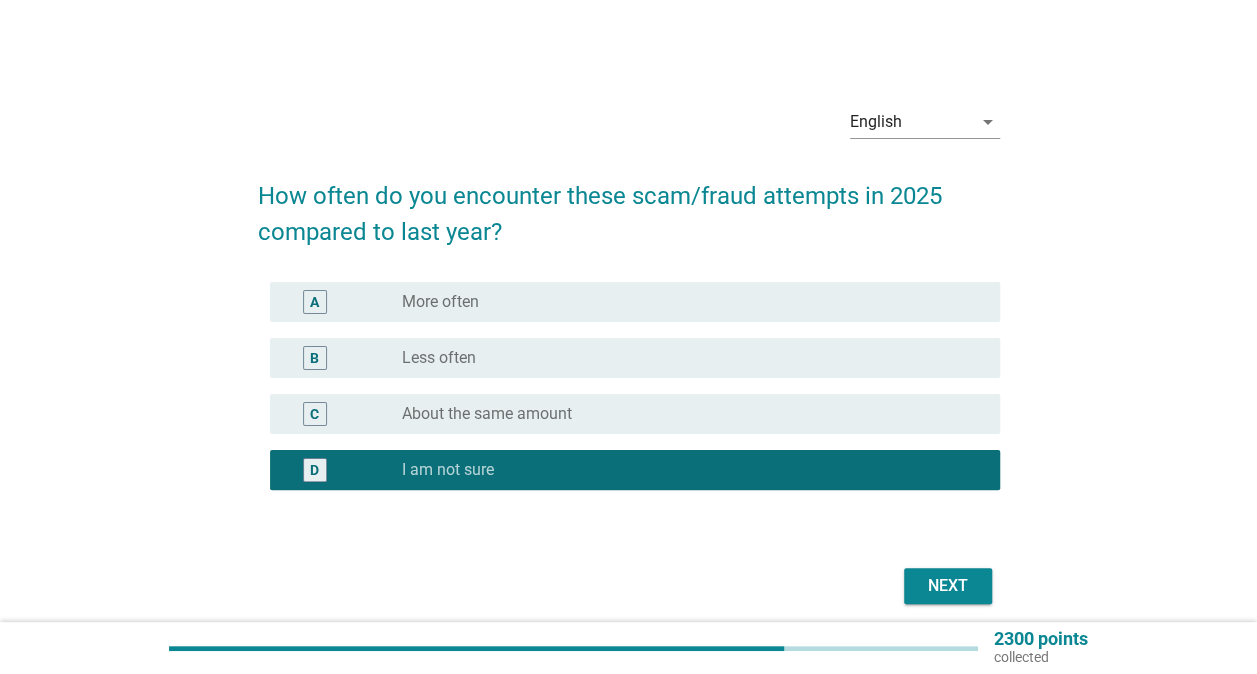click on "Next" at bounding box center (948, 586) 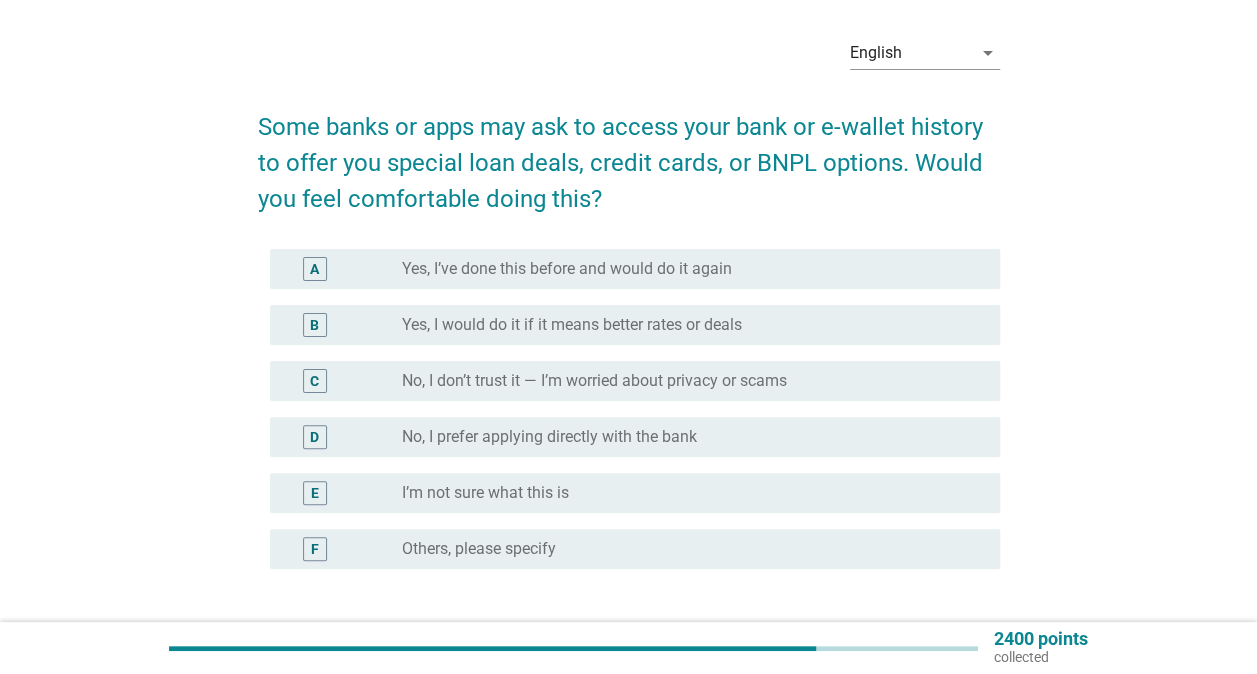 scroll, scrollTop: 100, scrollLeft: 0, axis: vertical 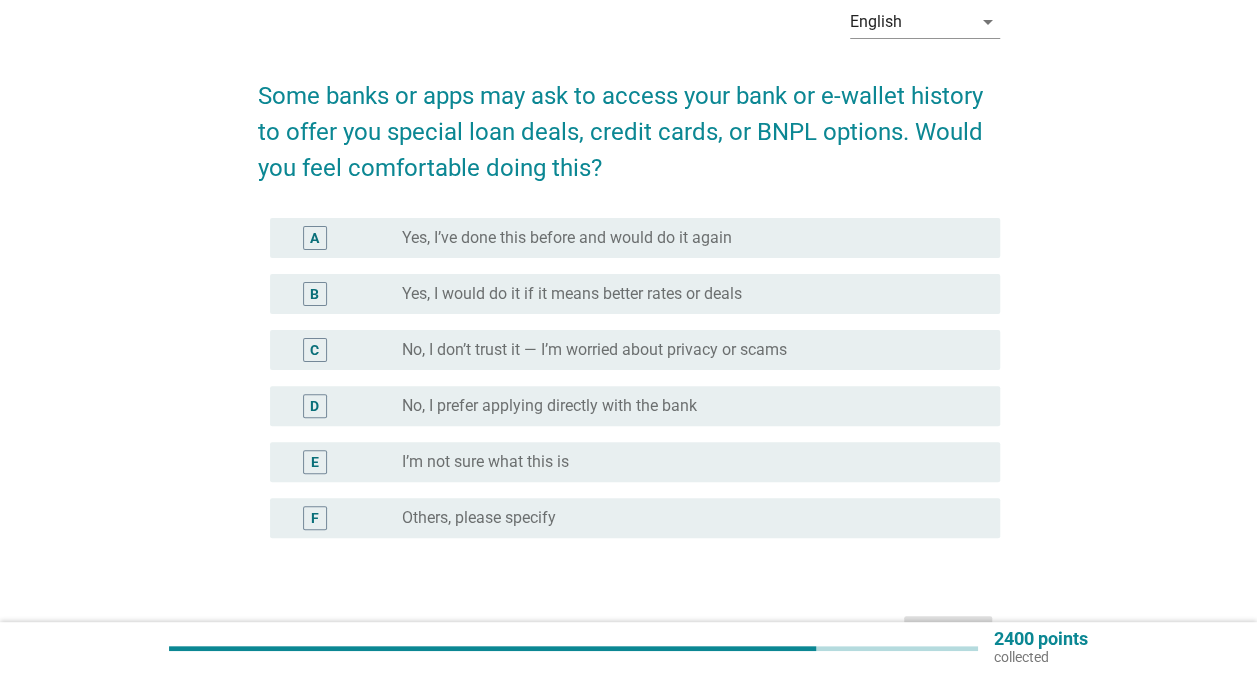 click on "D     radio_button_unchecked No, I prefer applying directly with the bank" at bounding box center [629, 406] 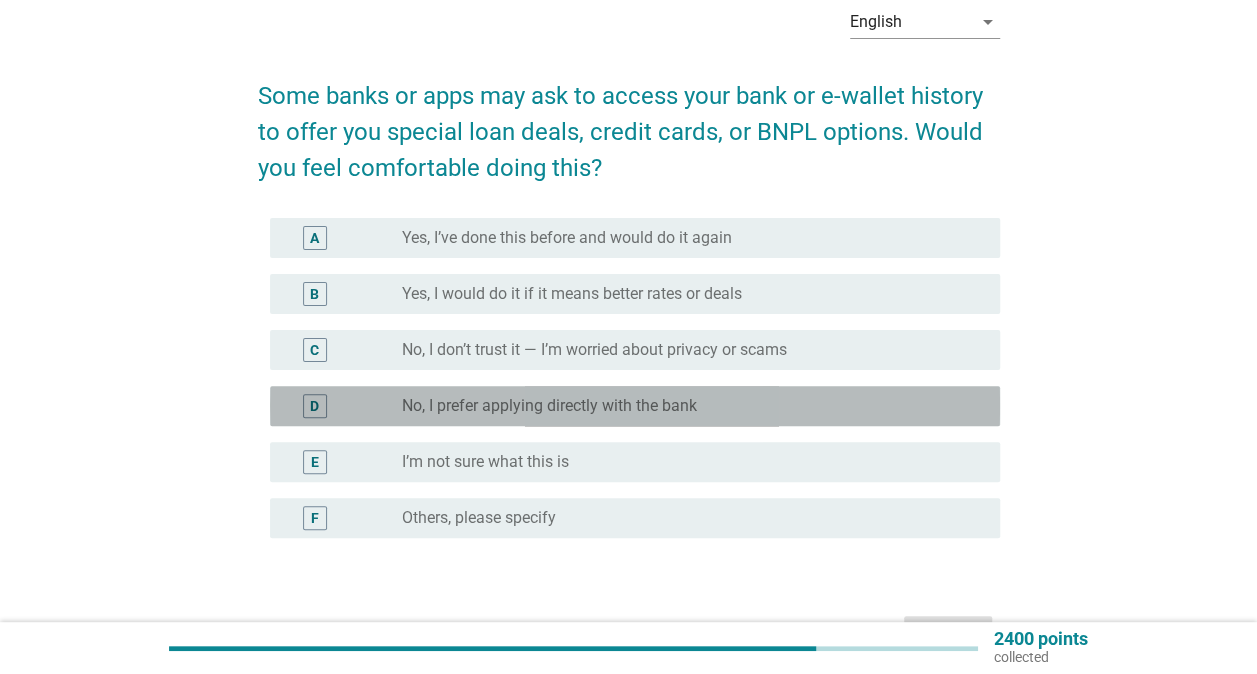 click on "No, I prefer applying directly with the bank" at bounding box center [549, 406] 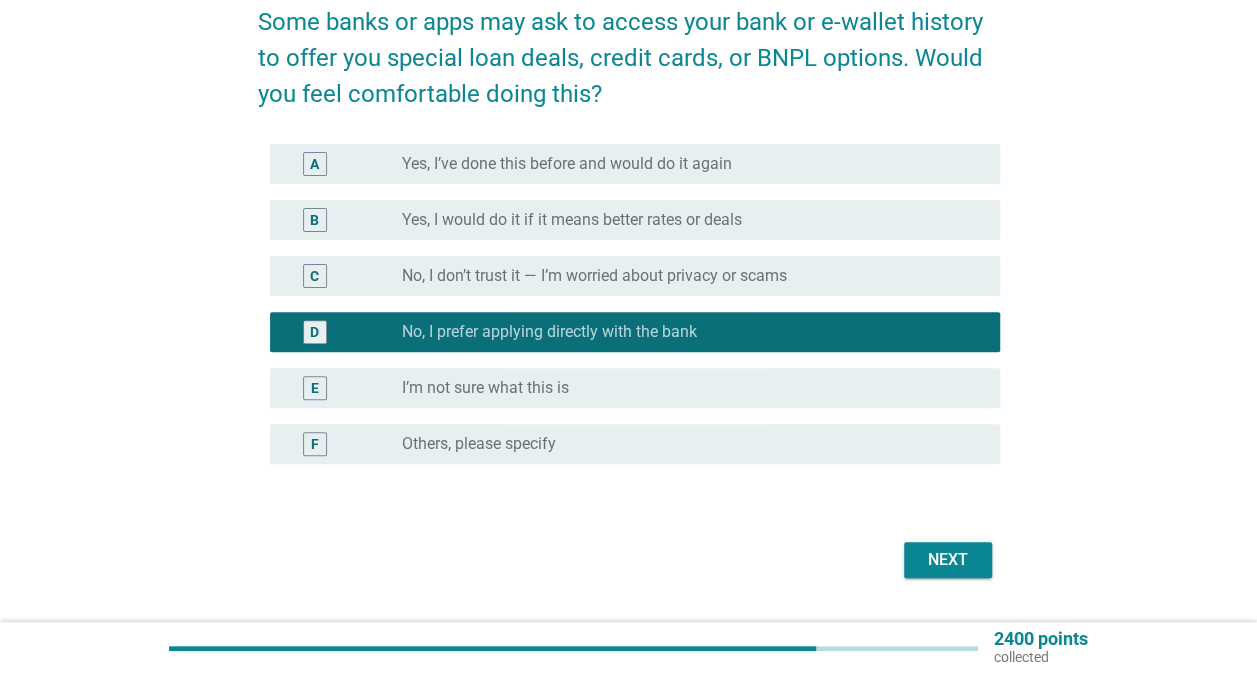 scroll, scrollTop: 200, scrollLeft: 0, axis: vertical 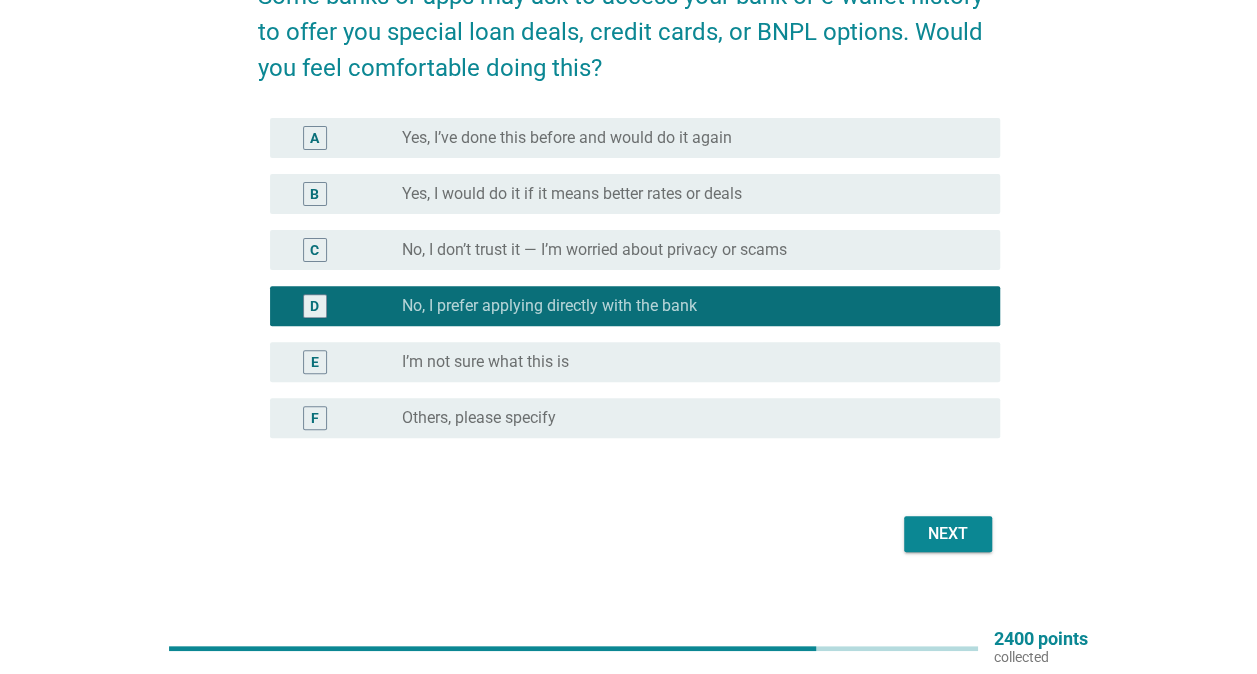 click on "Next" at bounding box center [948, 534] 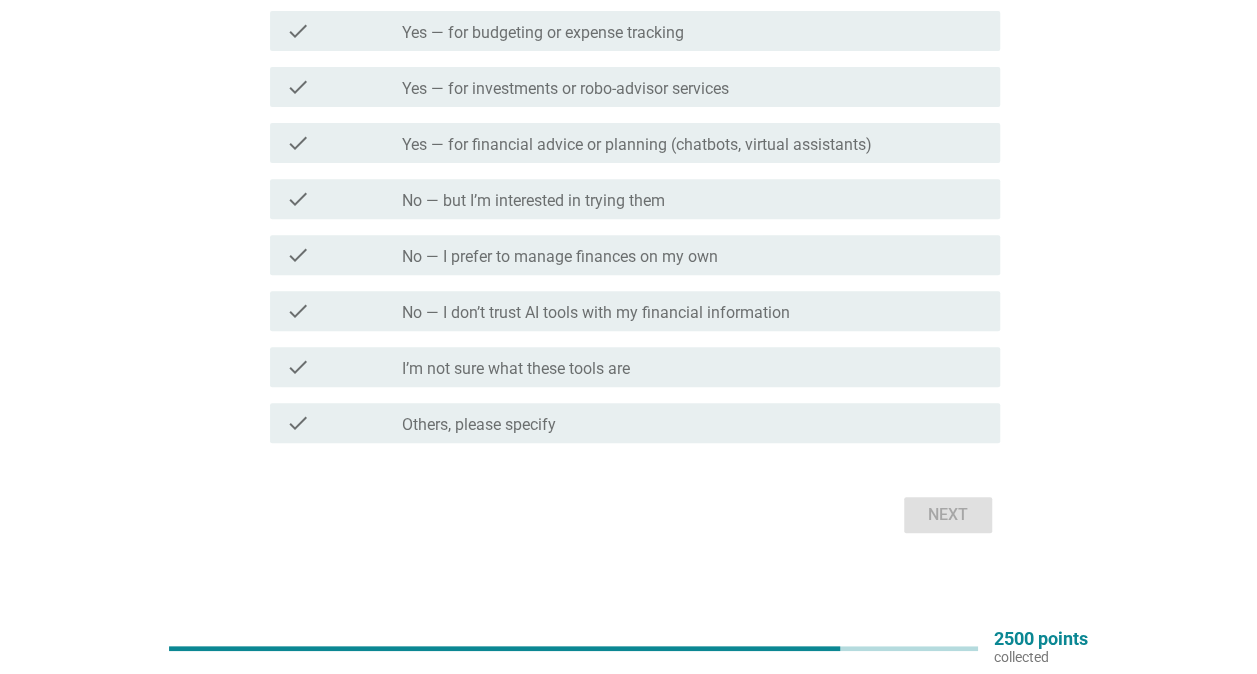 scroll, scrollTop: 200, scrollLeft: 0, axis: vertical 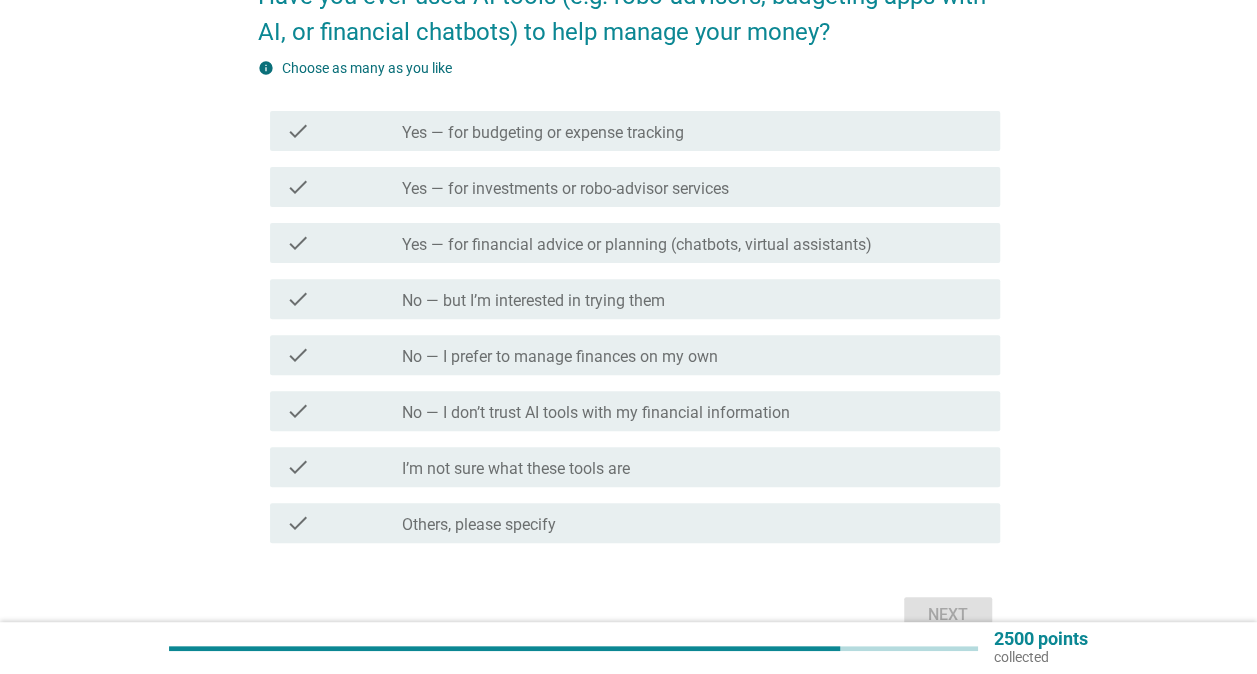 click on "check_box_outline_blank No — but I’m interested in trying them" at bounding box center [693, 299] 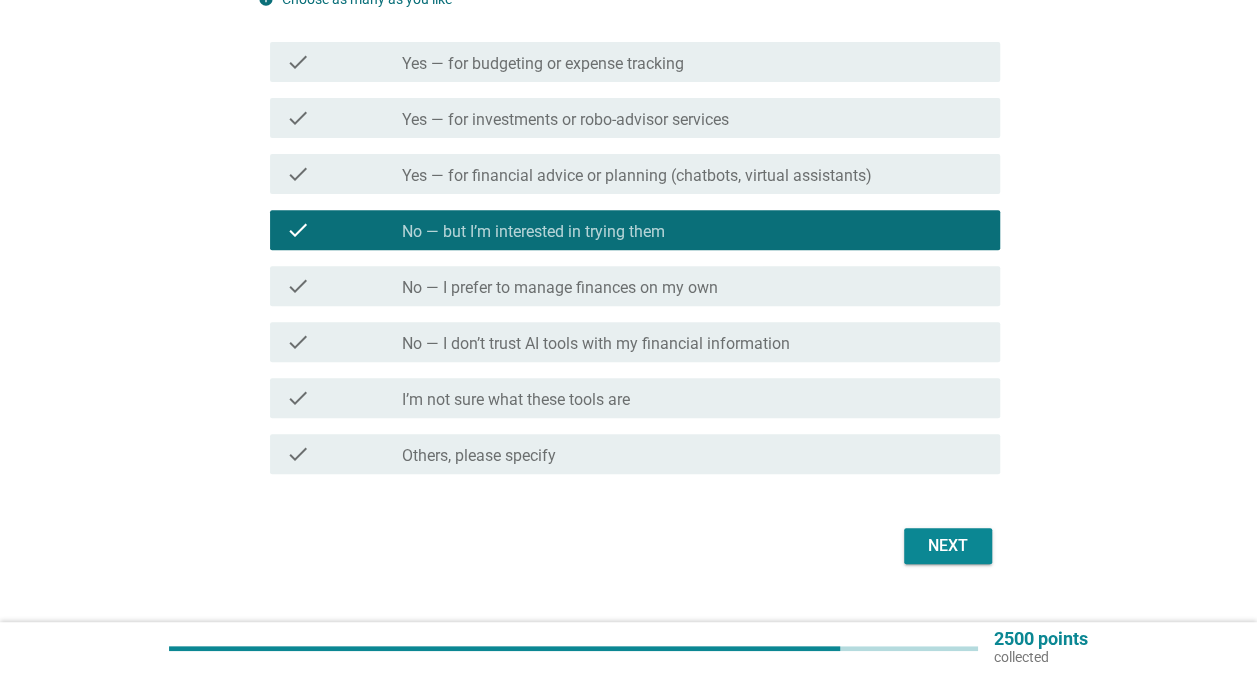 scroll, scrollTop: 300, scrollLeft: 0, axis: vertical 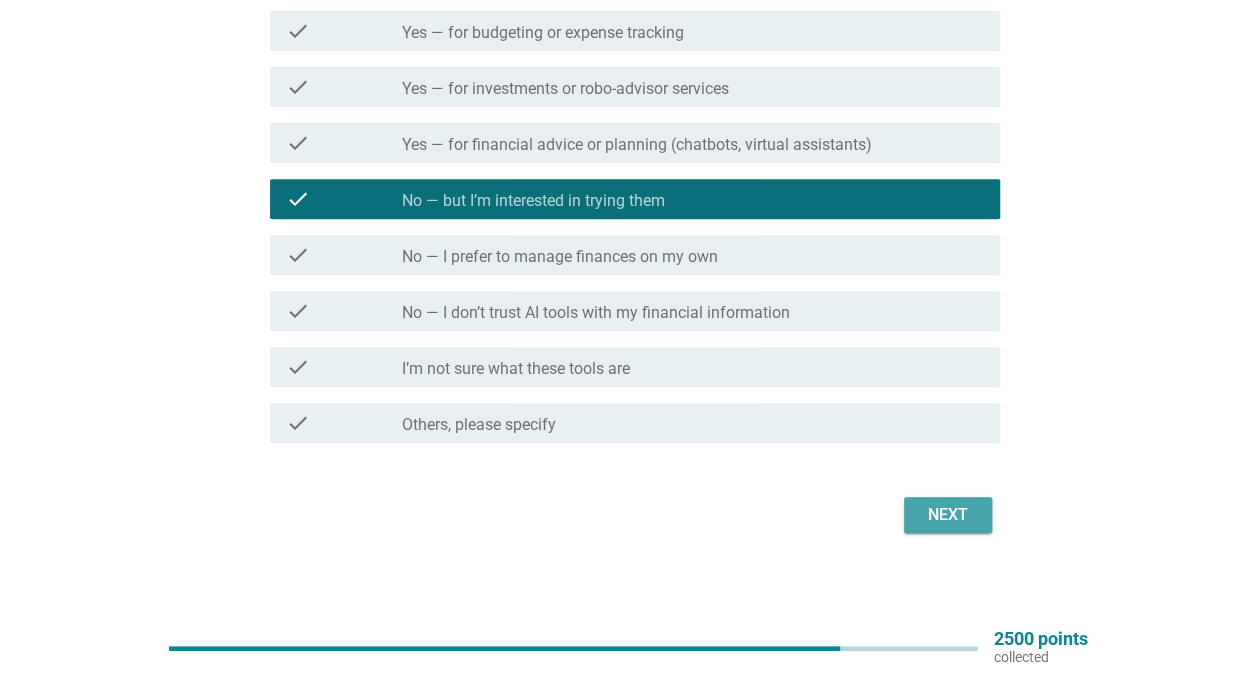 click on "Next" at bounding box center [948, 515] 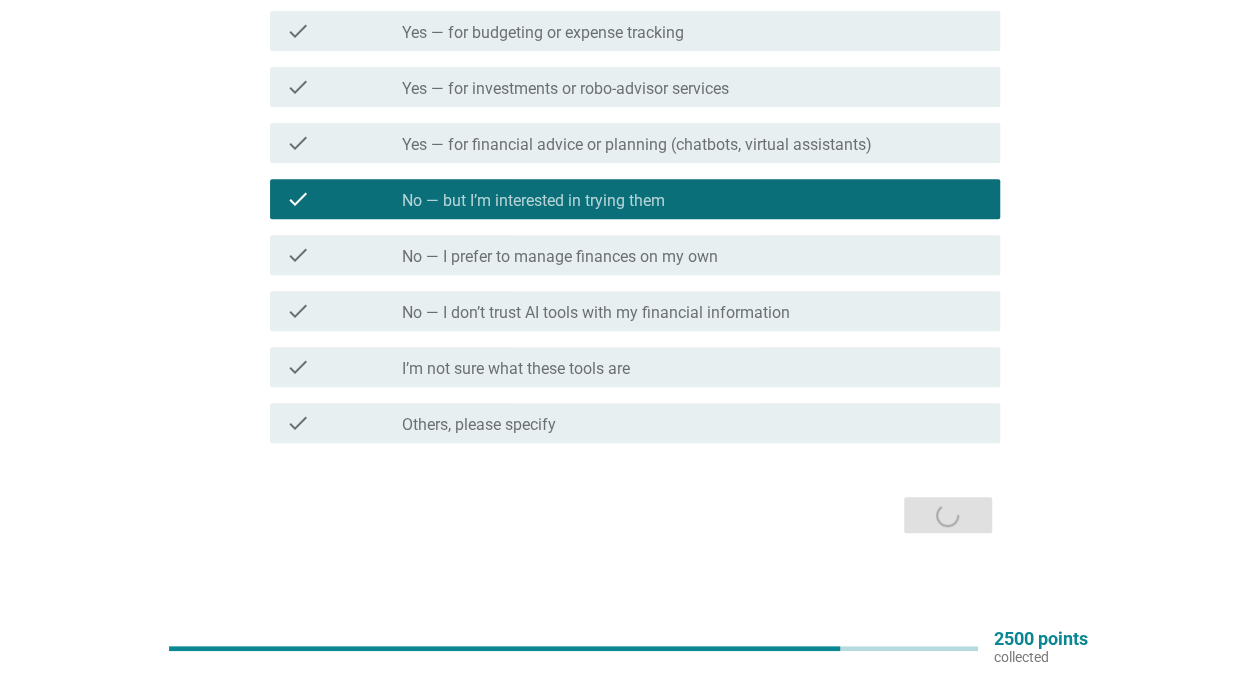 scroll, scrollTop: 0, scrollLeft: 0, axis: both 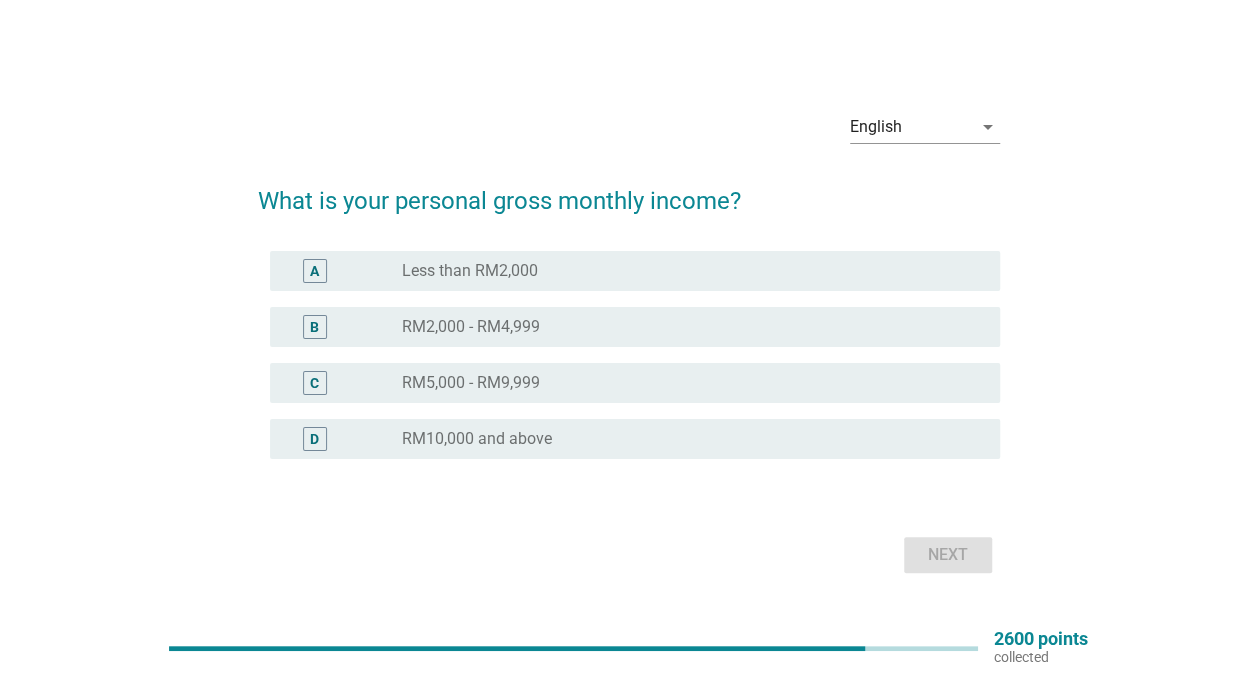 click on "RM5,000 - RM9,999" at bounding box center [471, 383] 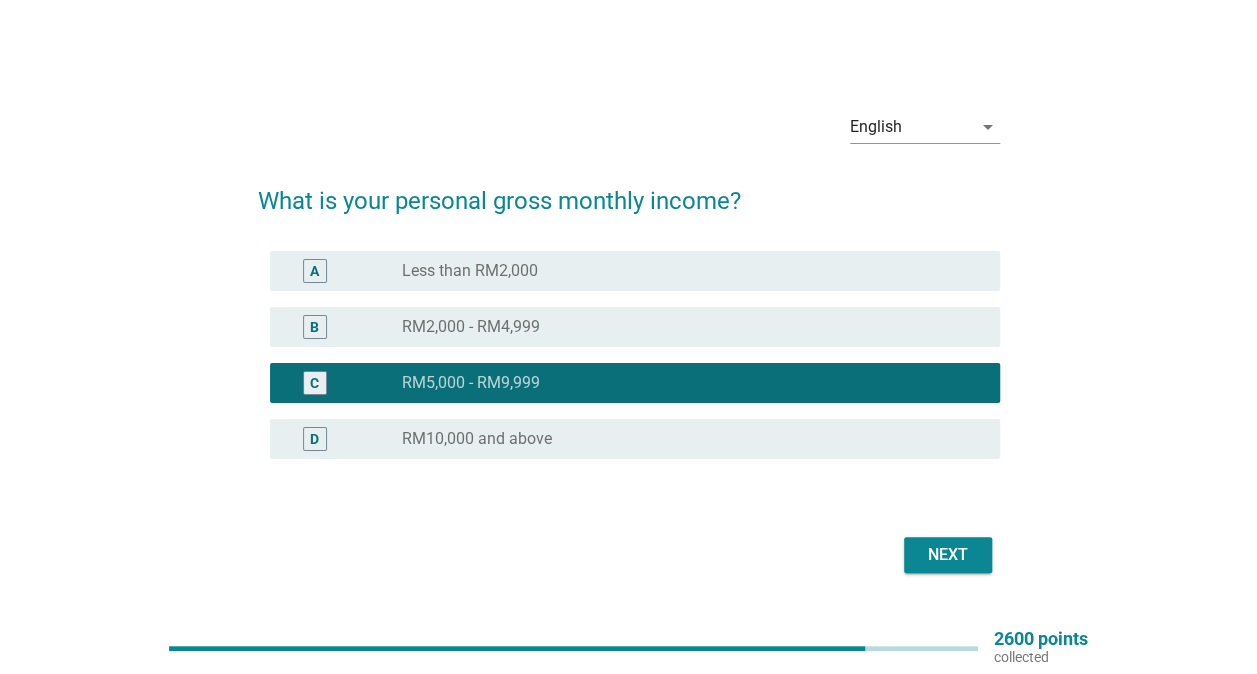 click on "D     radio_button_unchecked RM10,000 and above" at bounding box center [635, 439] 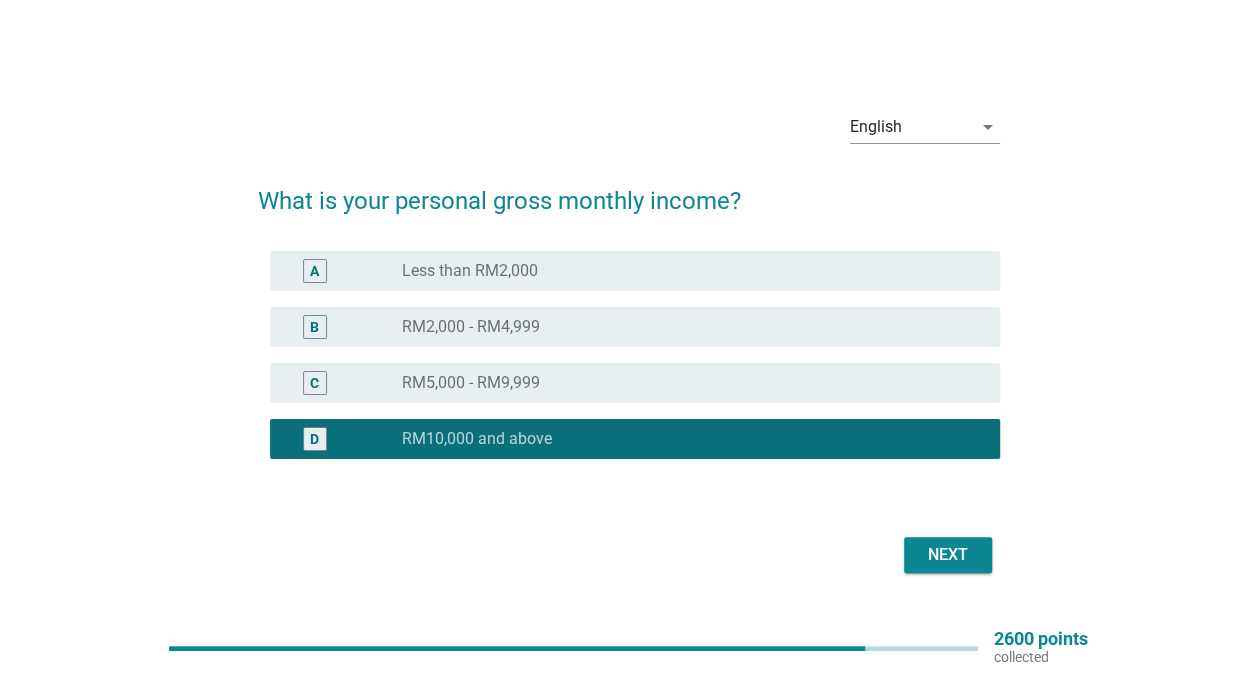 click on "radio_button_unchecked RM5,000 - RM9,999" at bounding box center [685, 383] 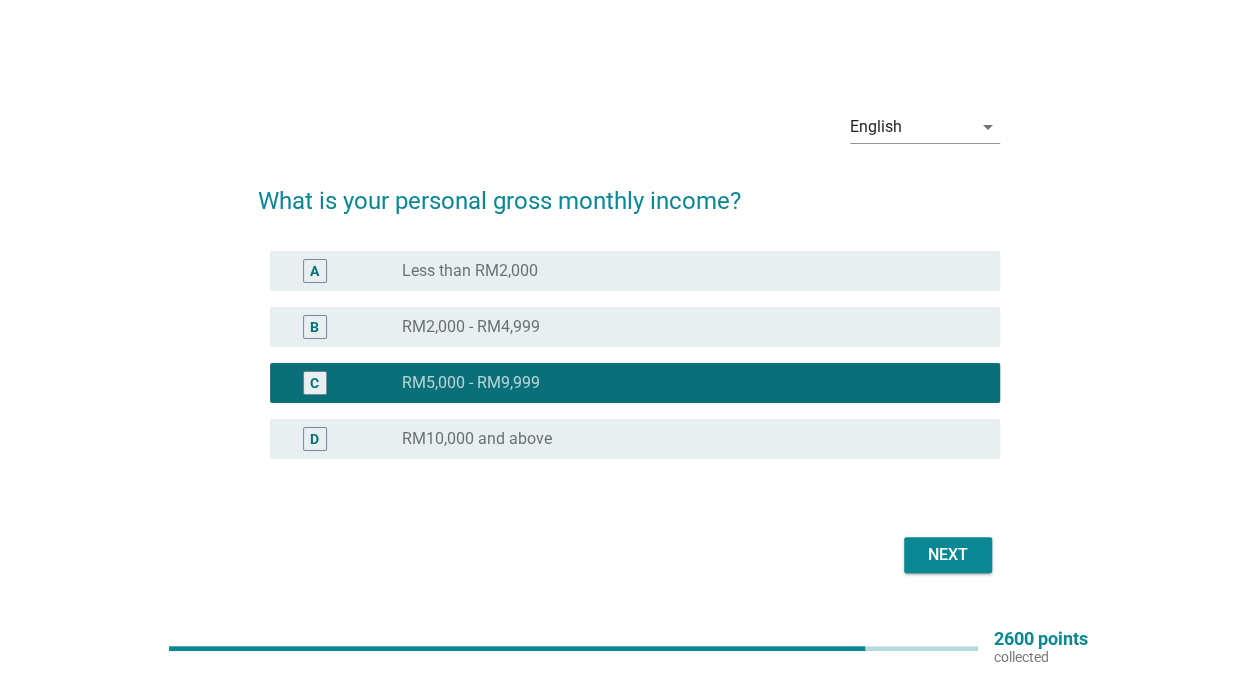 click on "Next" at bounding box center [948, 555] 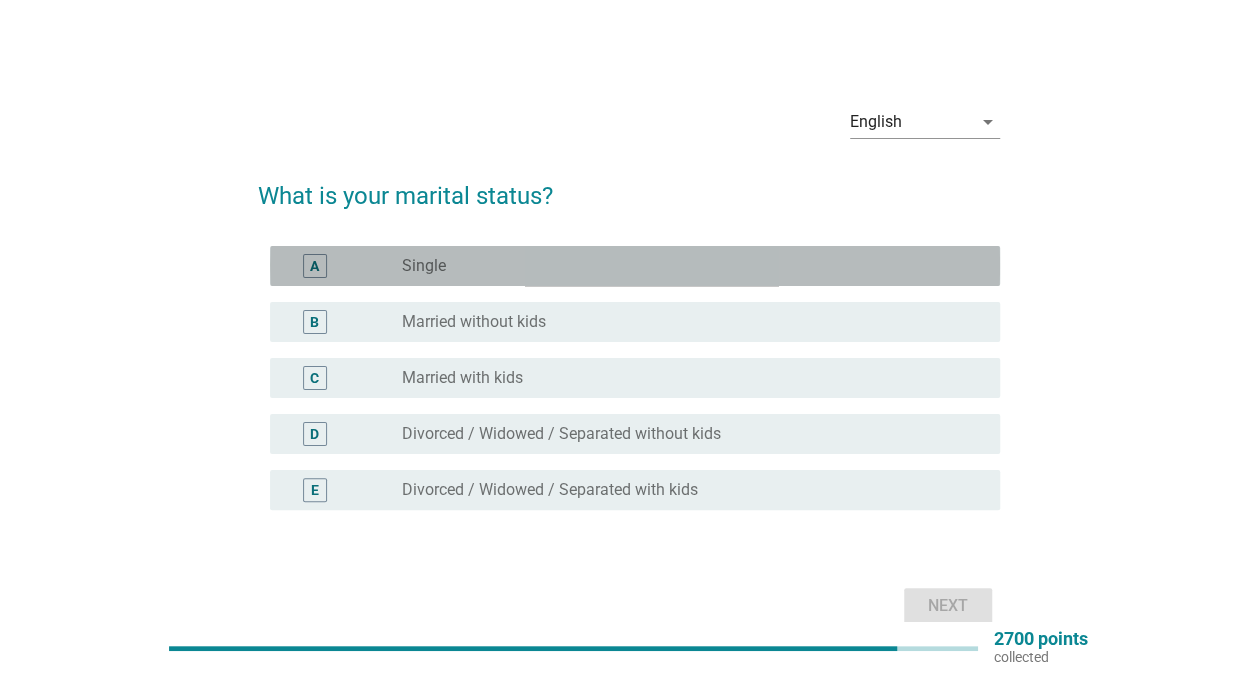 click on "radio_button_unchecked Single" at bounding box center [685, 266] 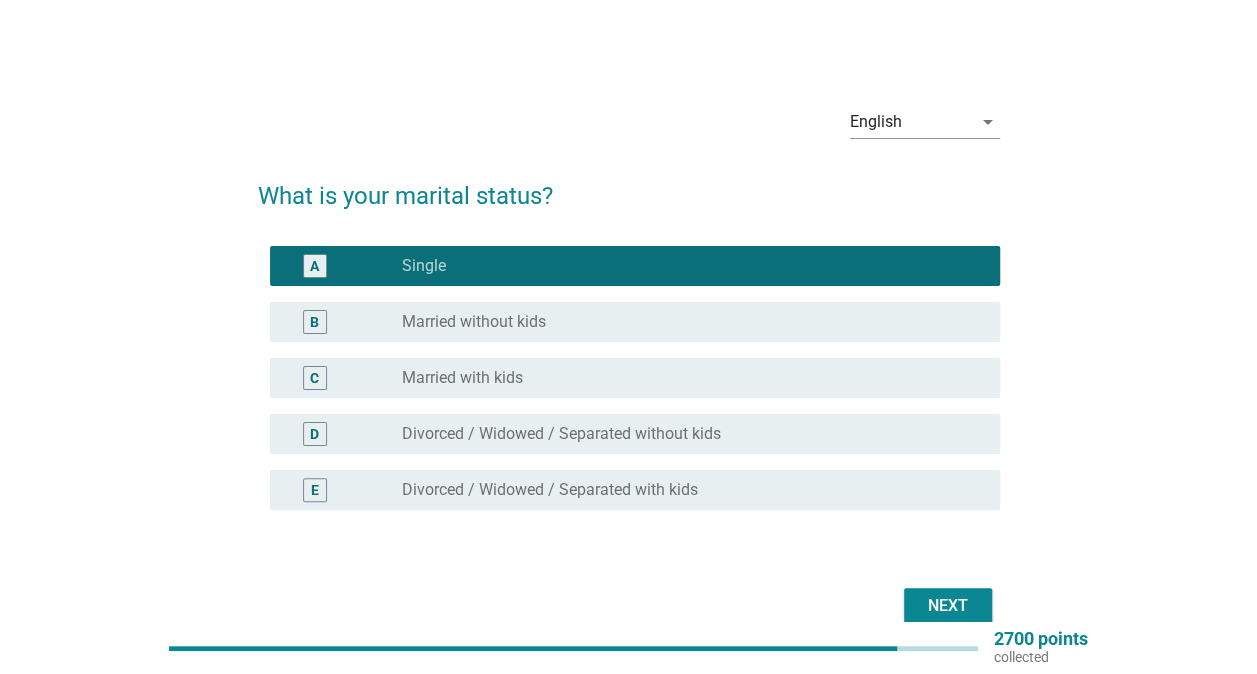 click on "Next" at bounding box center (948, 606) 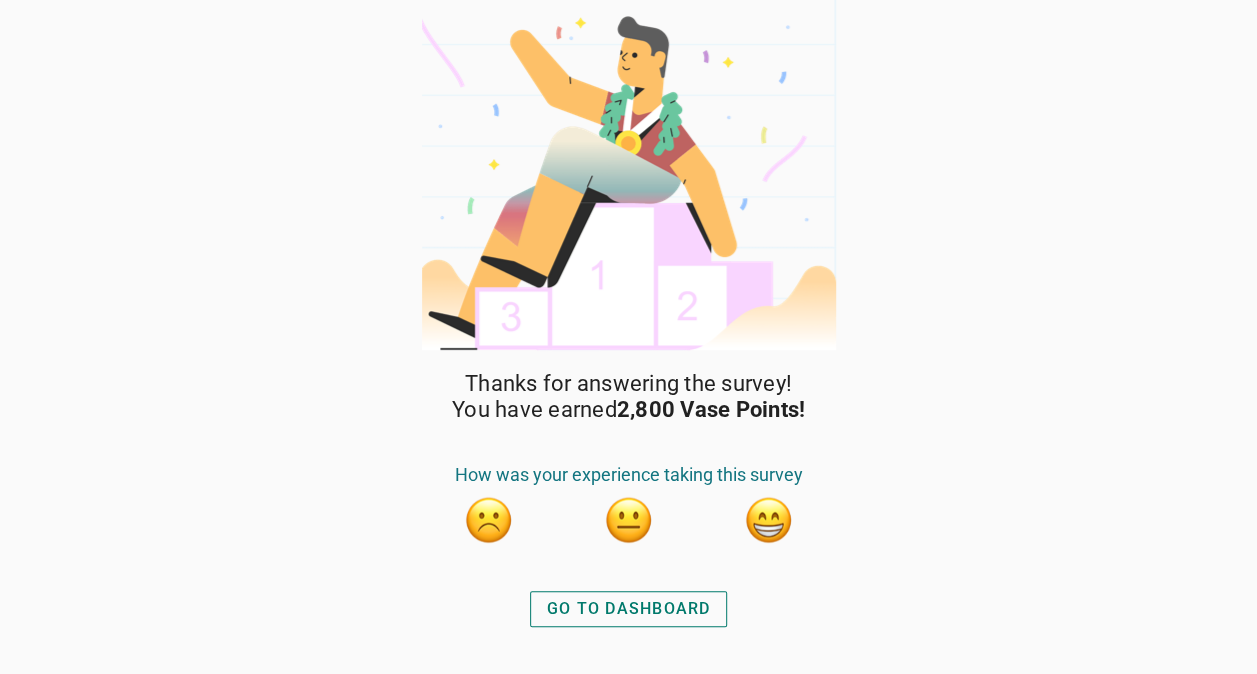 click on "GO TO DASHBOARD" at bounding box center [629, 609] 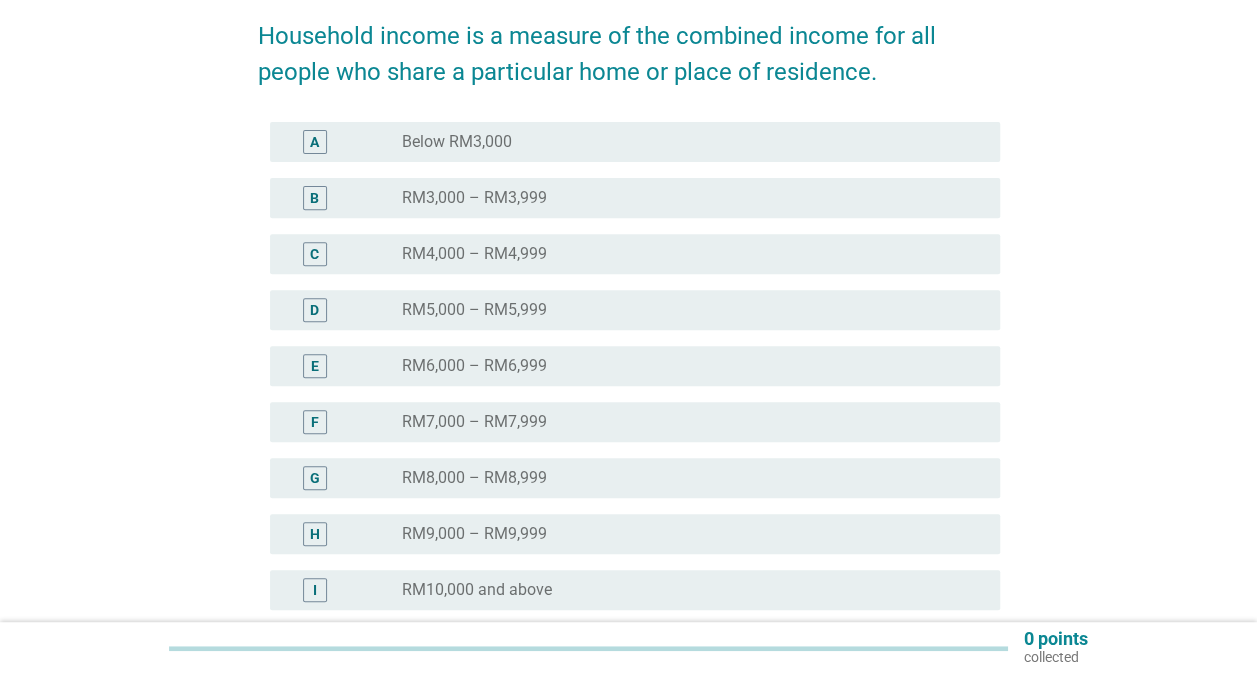 scroll, scrollTop: 300, scrollLeft: 0, axis: vertical 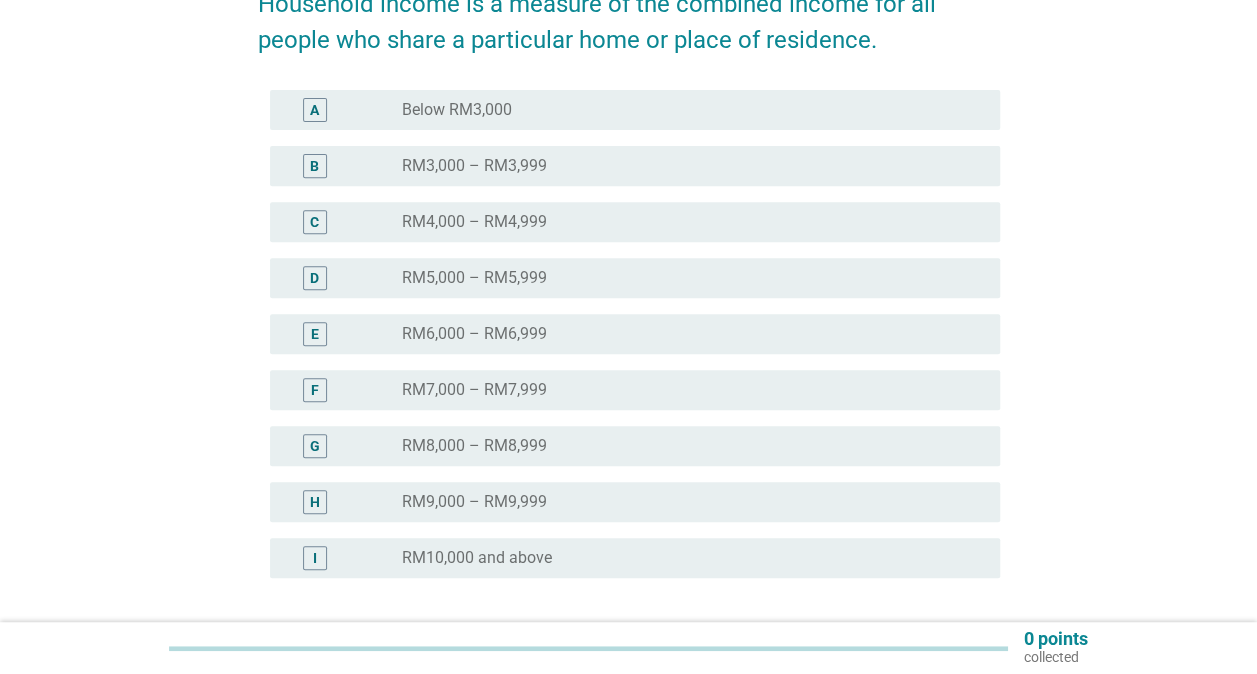 click on "RM10,000 and above" at bounding box center [477, 558] 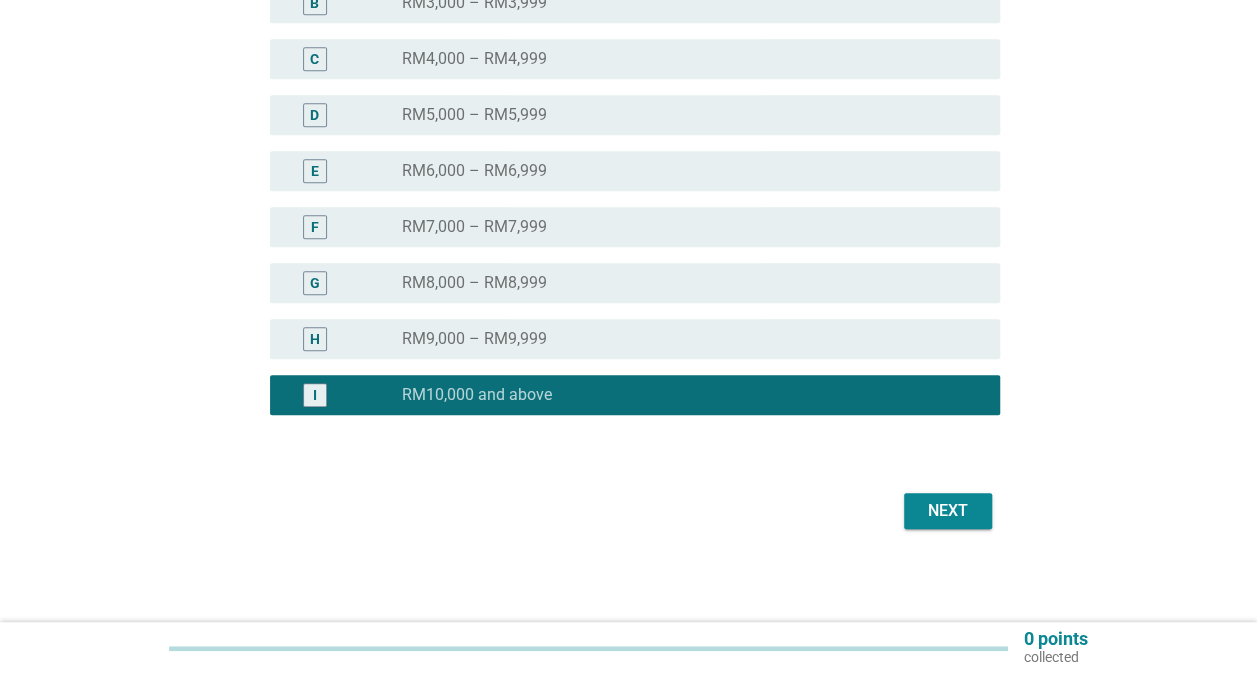 scroll, scrollTop: 466, scrollLeft: 0, axis: vertical 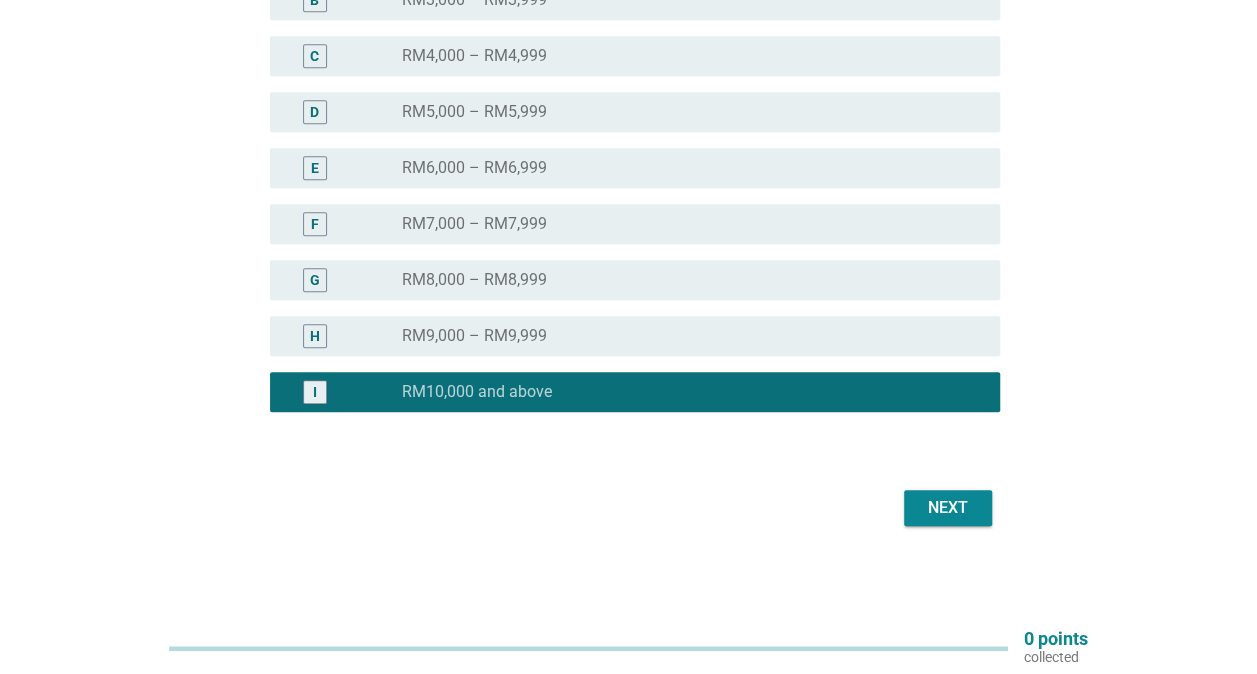 click on "Next" at bounding box center [948, 508] 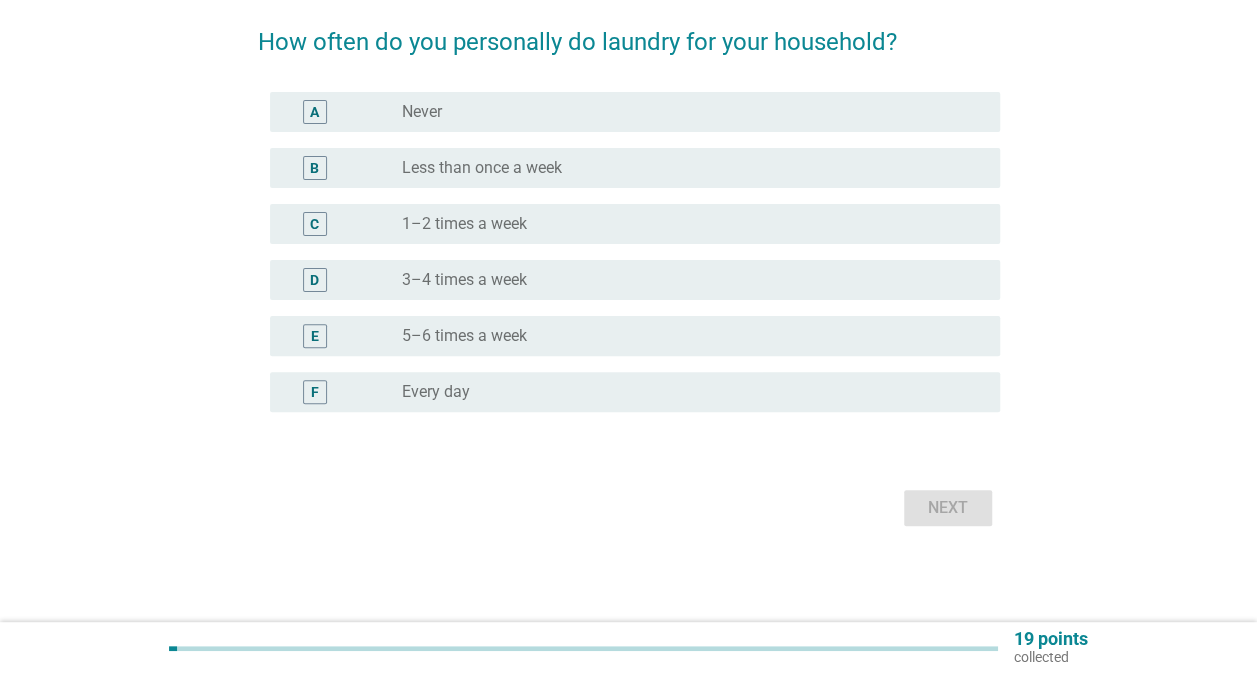 scroll, scrollTop: 0, scrollLeft: 0, axis: both 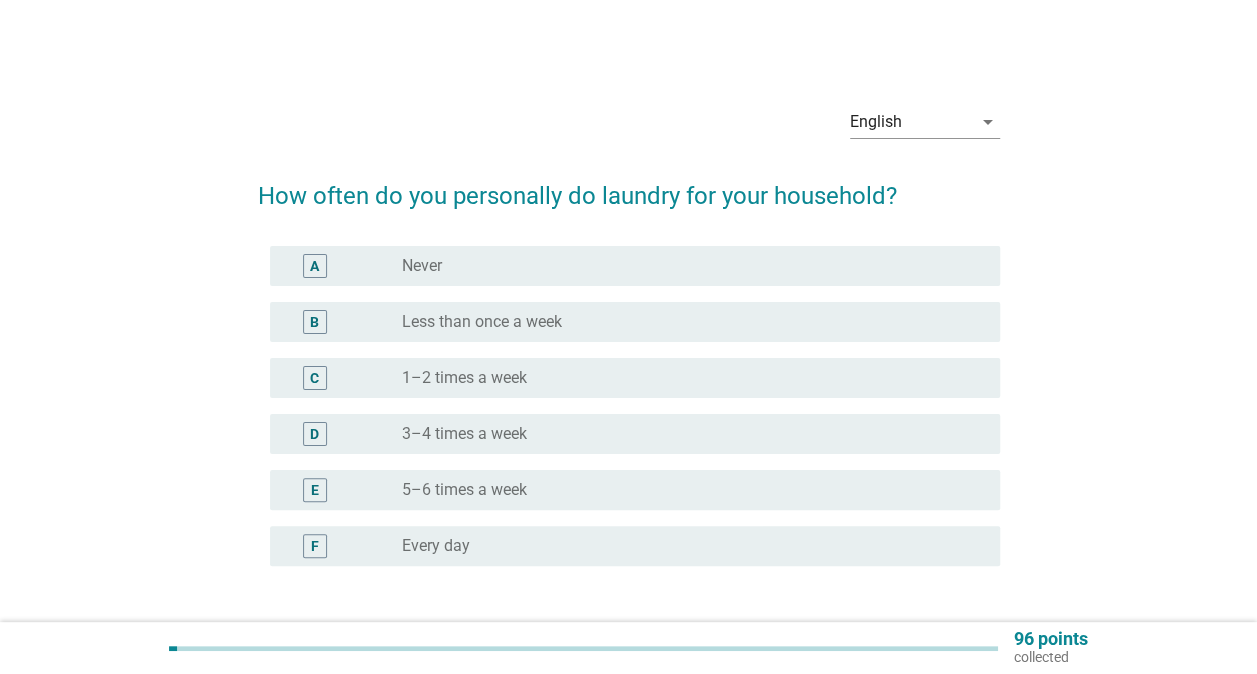 click on "1–2 times a week" at bounding box center (464, 378) 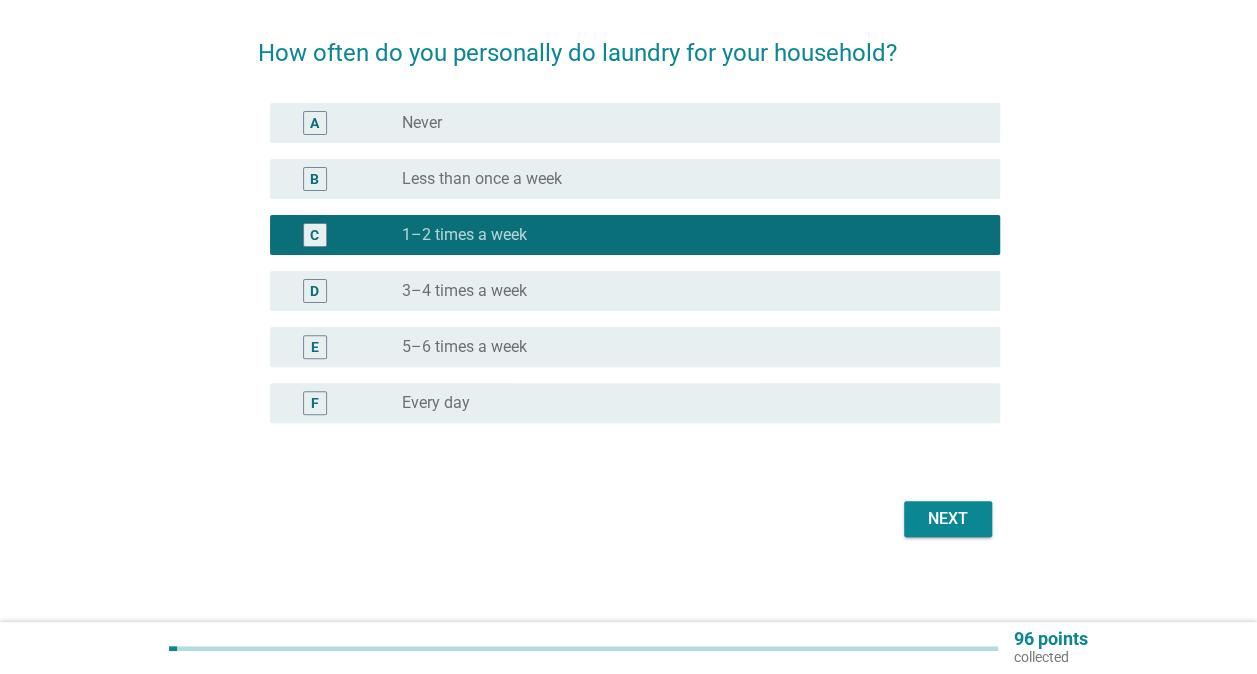 scroll, scrollTop: 154, scrollLeft: 0, axis: vertical 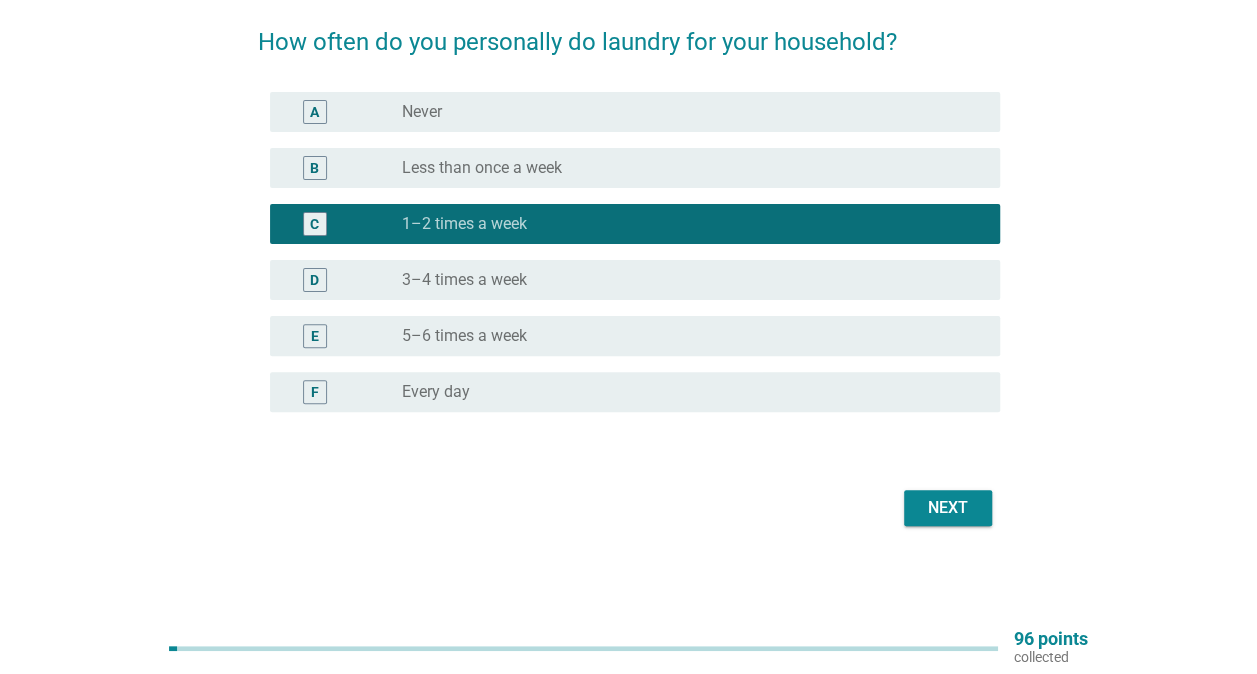click on "Next" at bounding box center (948, 508) 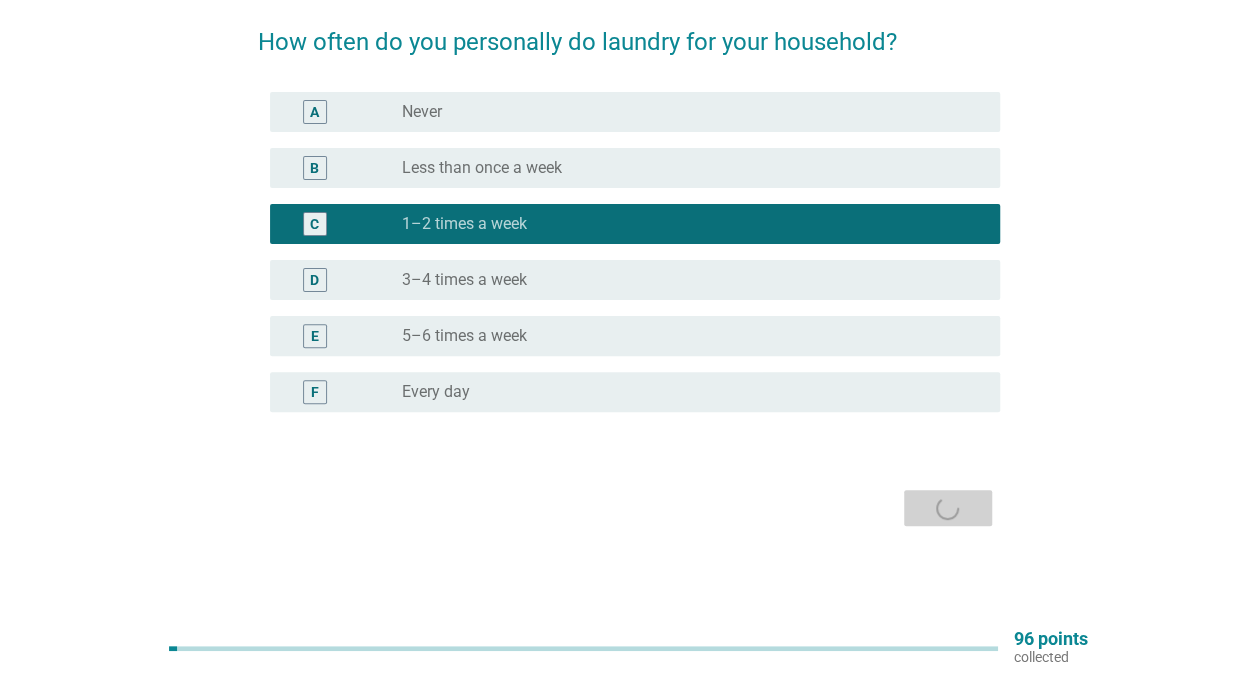 scroll, scrollTop: 0, scrollLeft: 0, axis: both 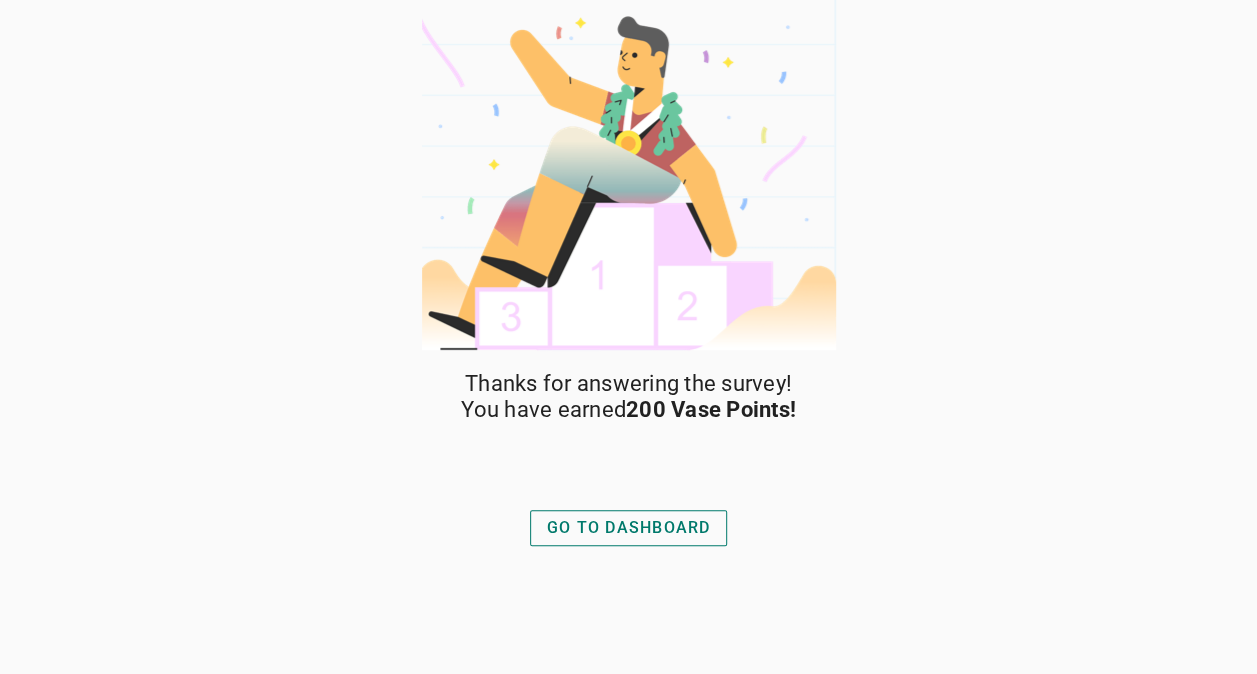 click on "GO TO DASHBOARD" at bounding box center [629, 528] 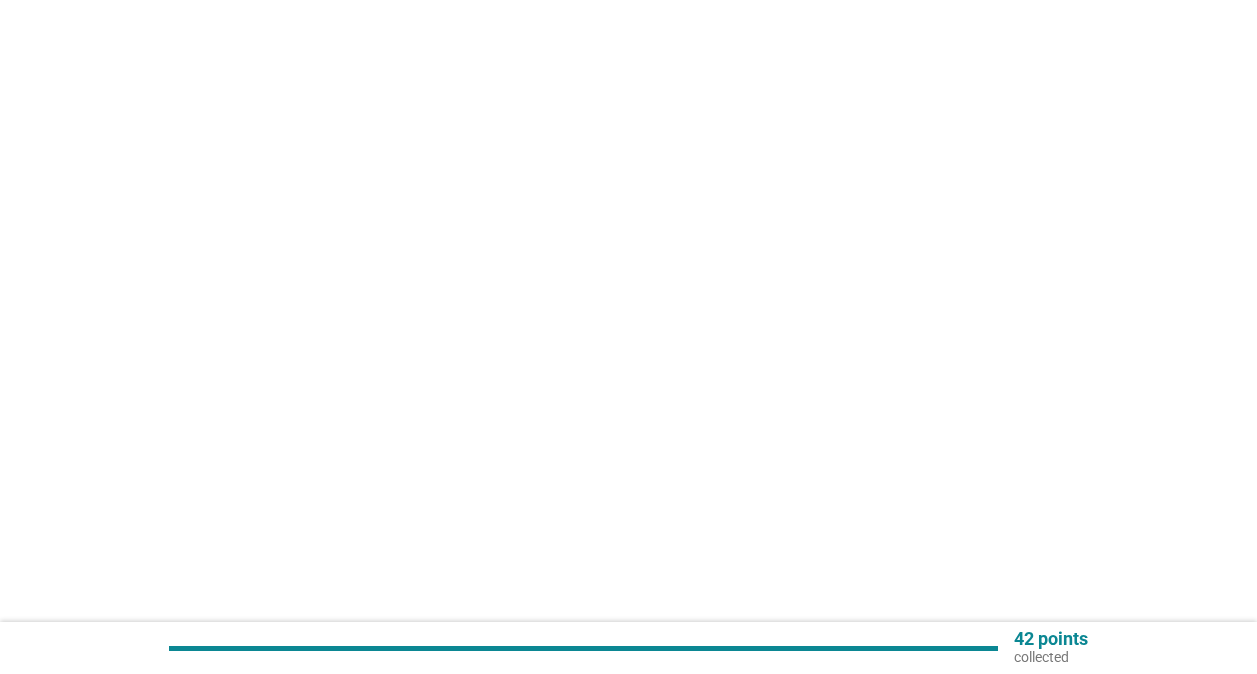 scroll, scrollTop: 0, scrollLeft: 0, axis: both 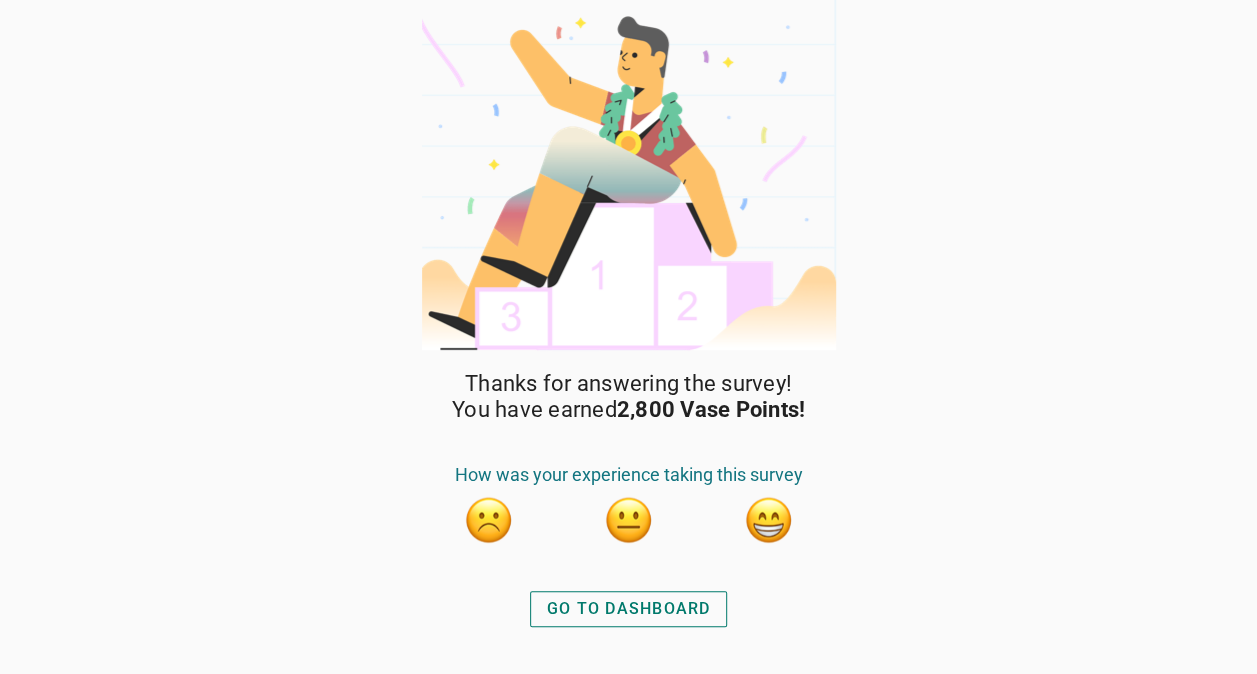 click on "GO TO DASHBOARD" at bounding box center [629, 609] 